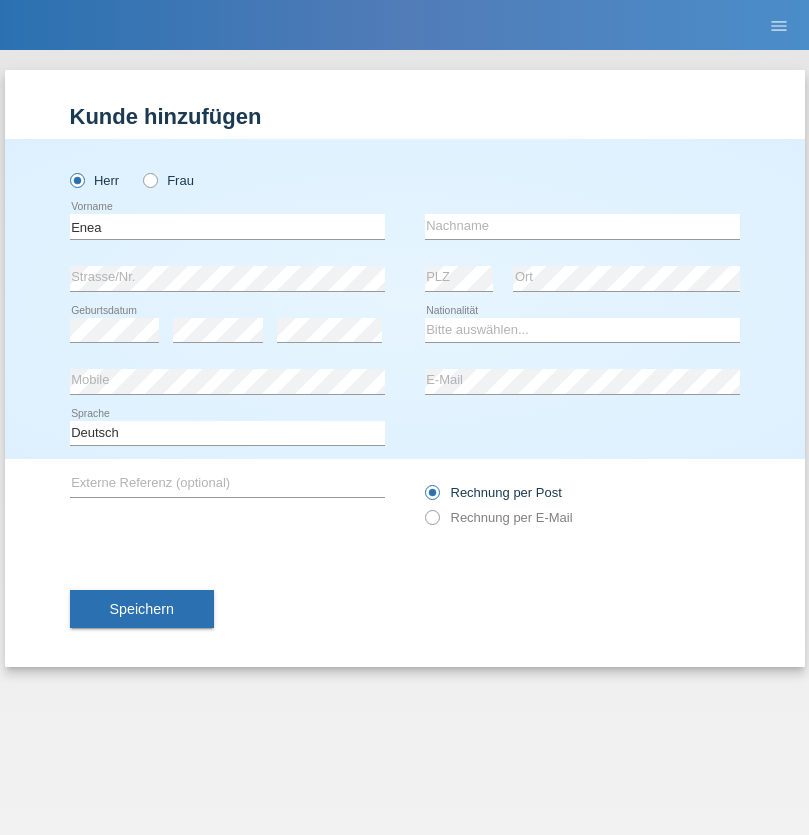 scroll, scrollTop: 0, scrollLeft: 0, axis: both 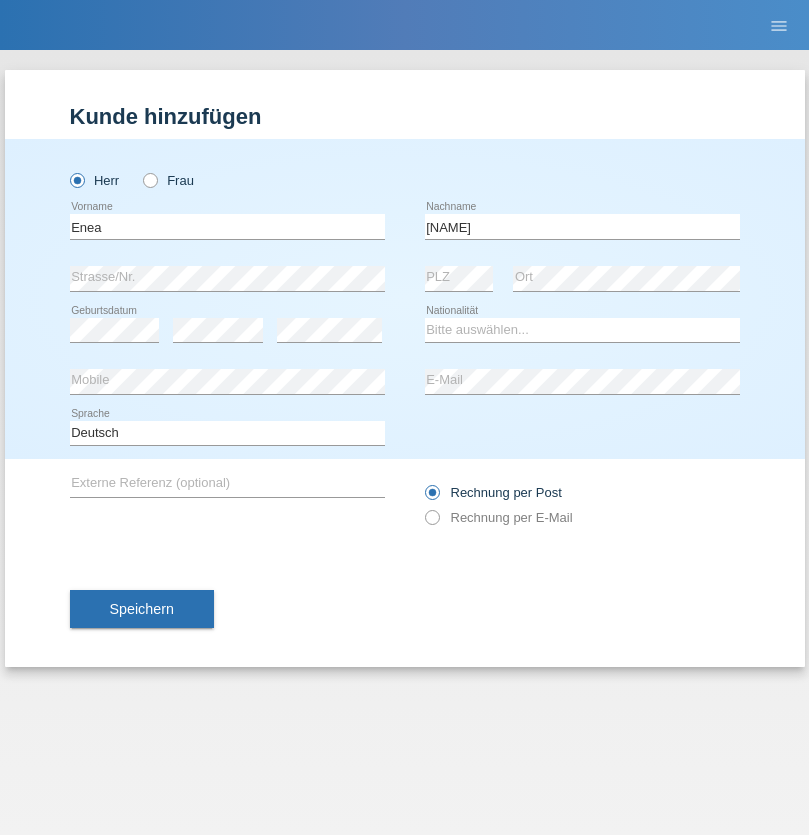 type on "[NAME]" 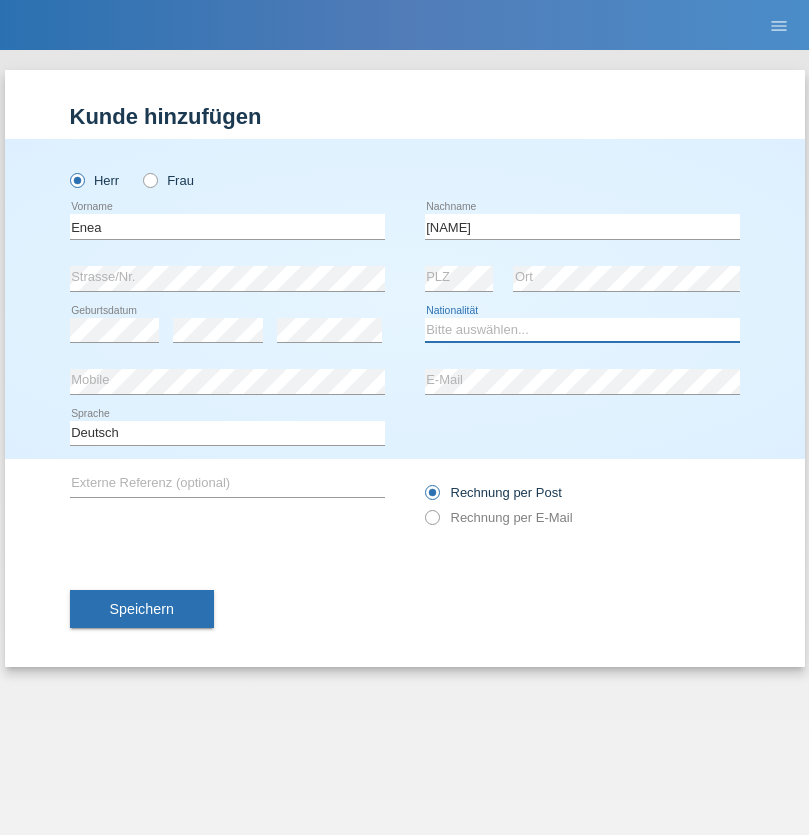 select on "OM" 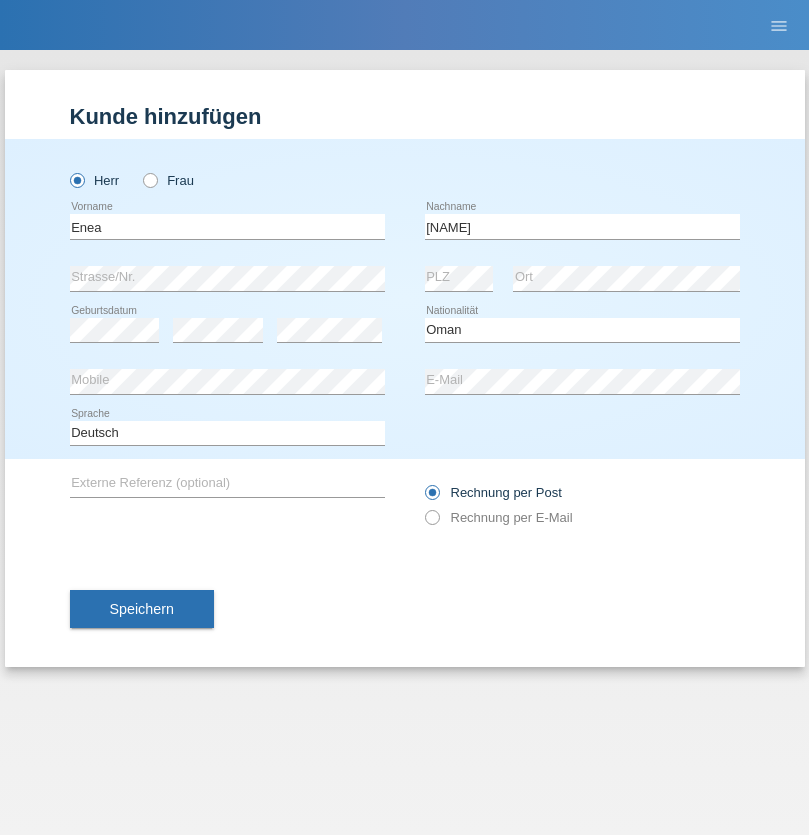 select on "C" 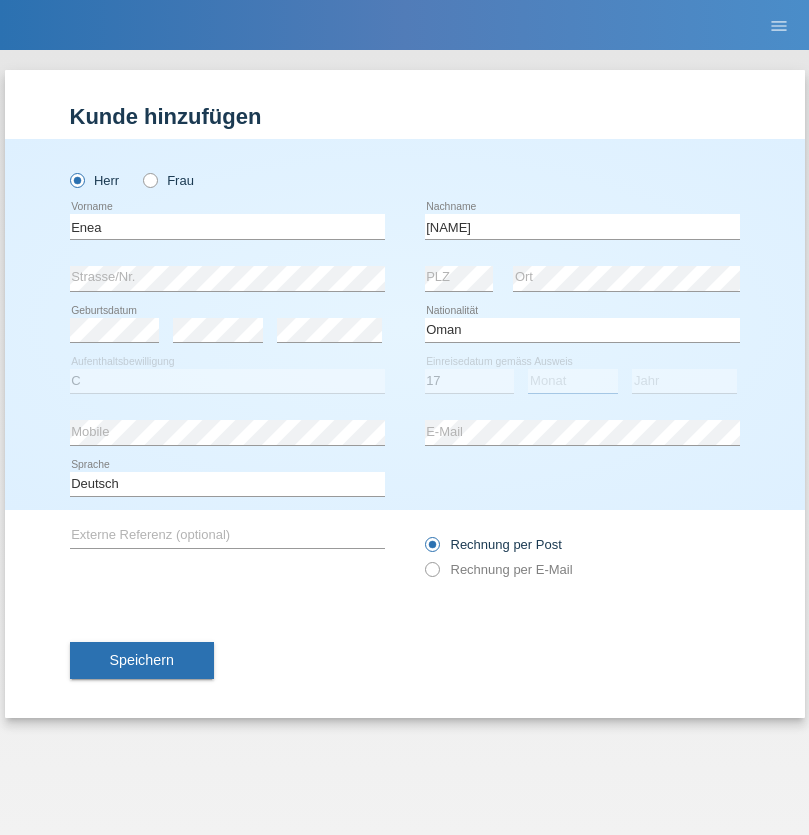 select on "06" 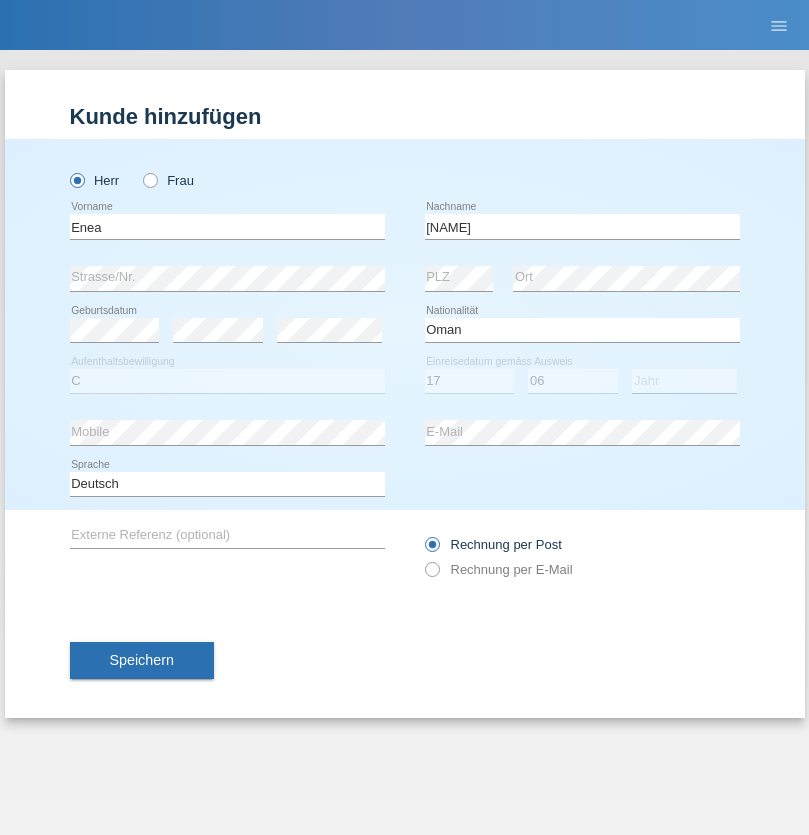 select on "2021" 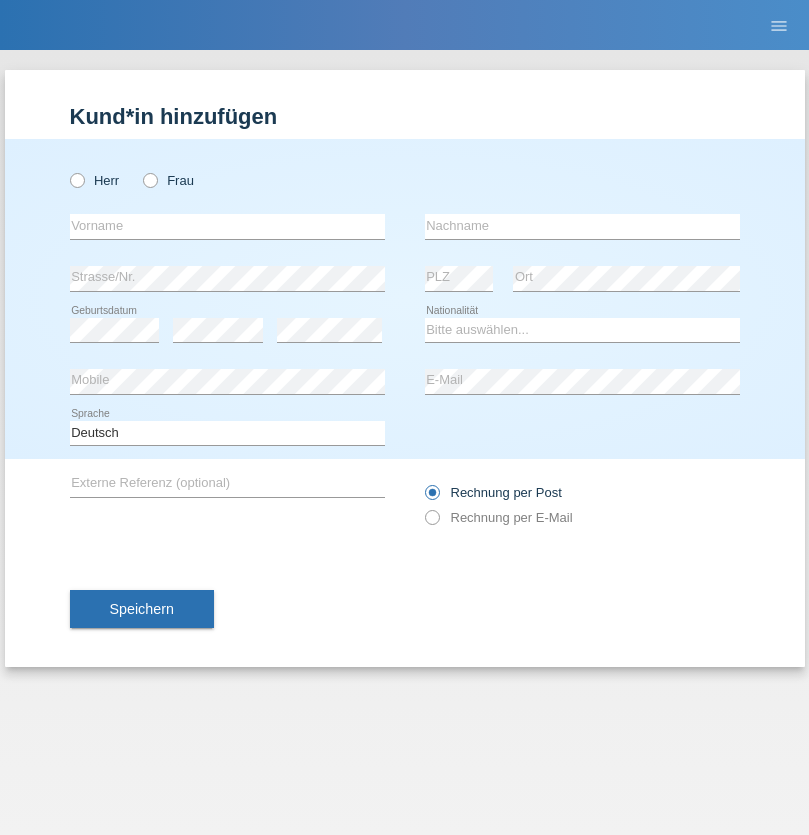 scroll, scrollTop: 0, scrollLeft: 0, axis: both 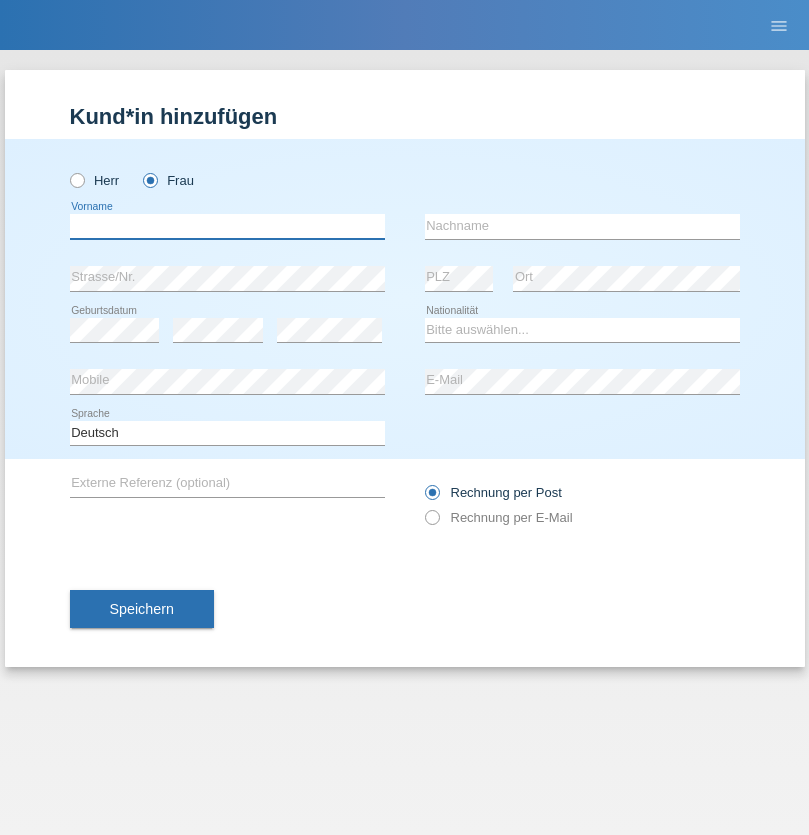 click at bounding box center (227, 226) 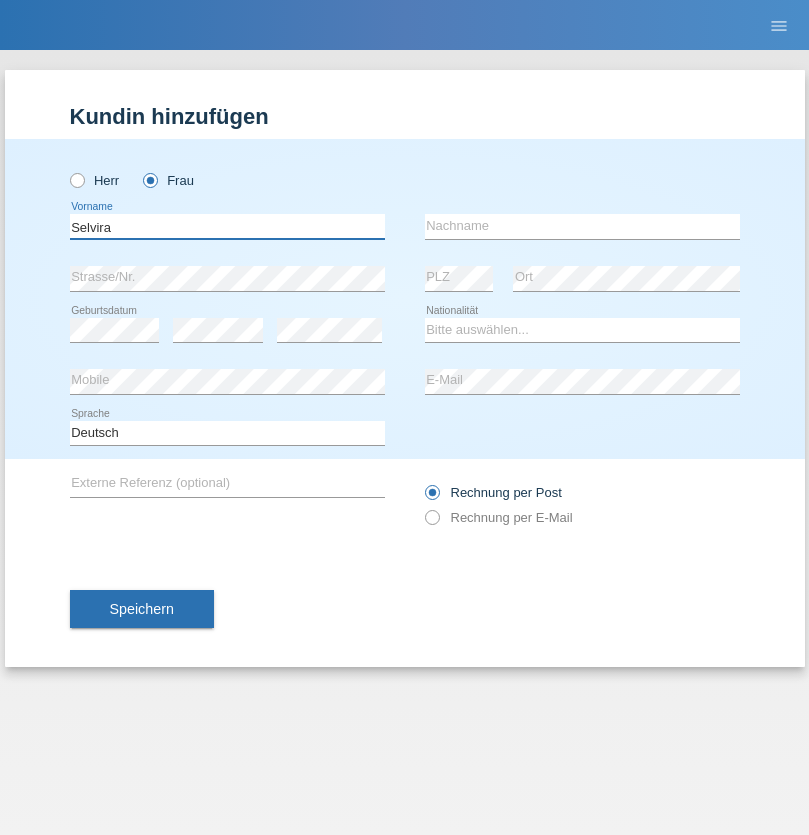 type on "Selvira" 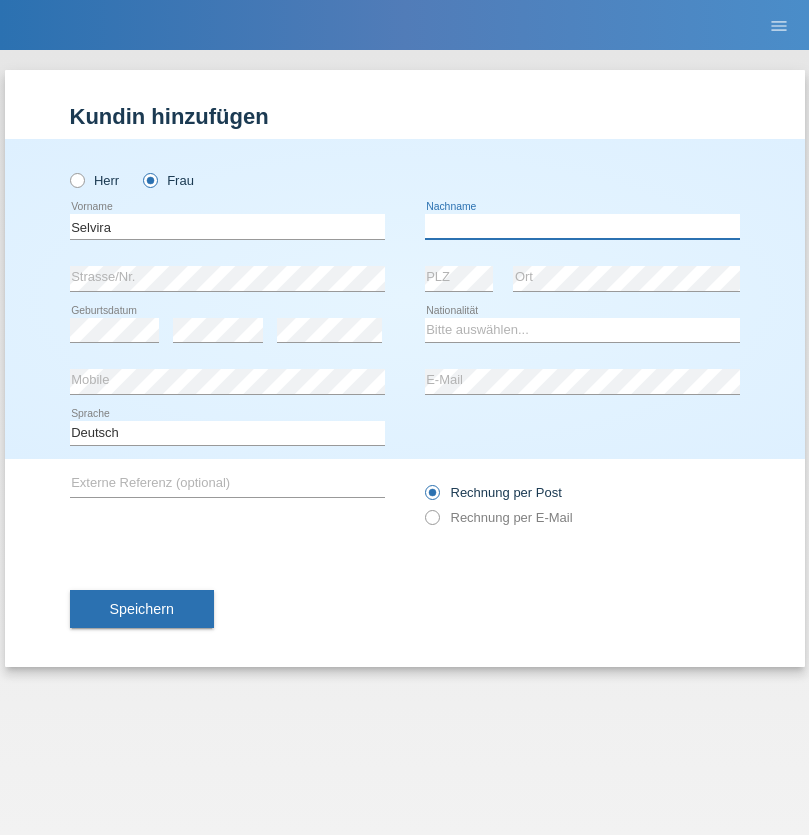 click at bounding box center [582, 226] 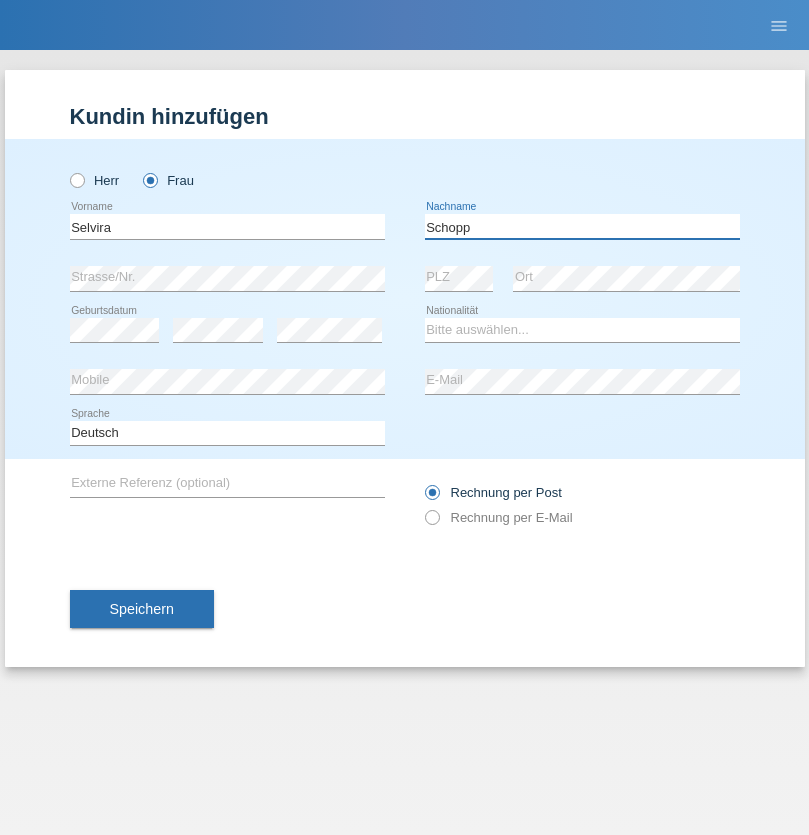 type on "Schopp" 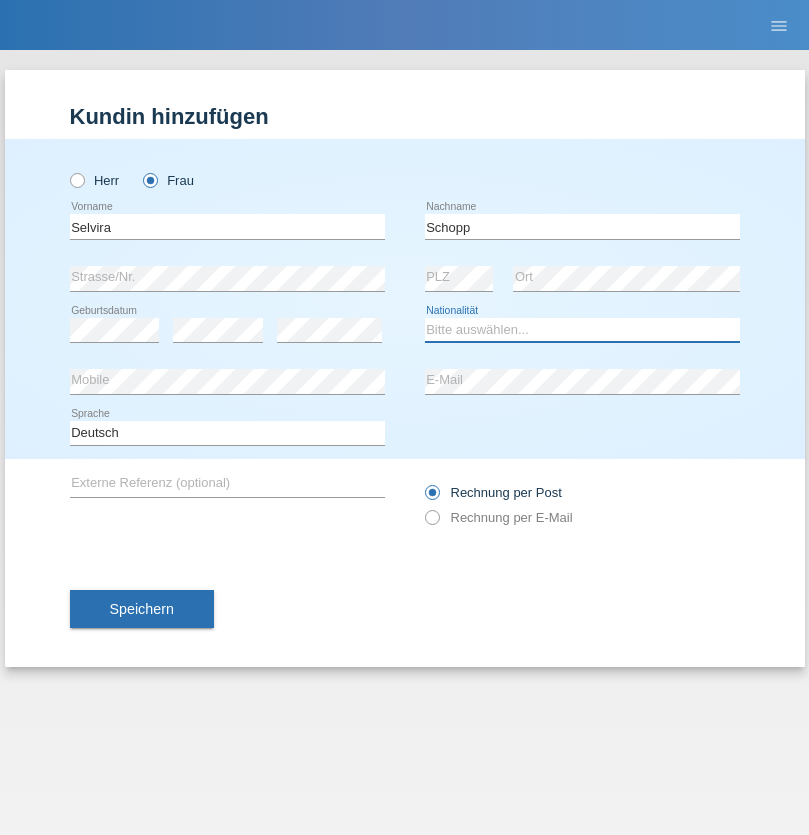 select on "CH" 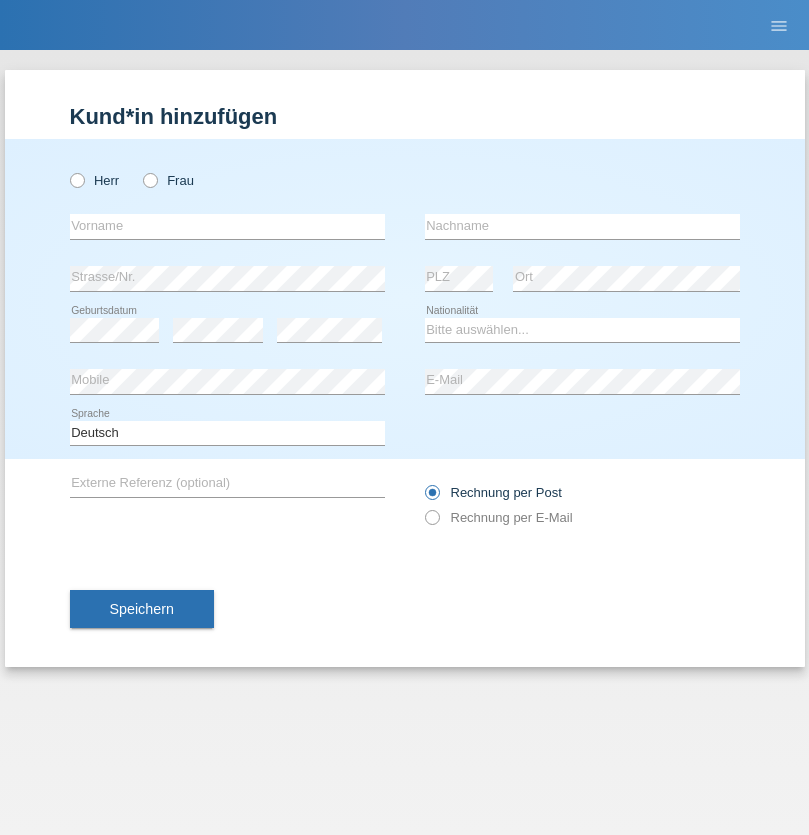 scroll, scrollTop: 0, scrollLeft: 0, axis: both 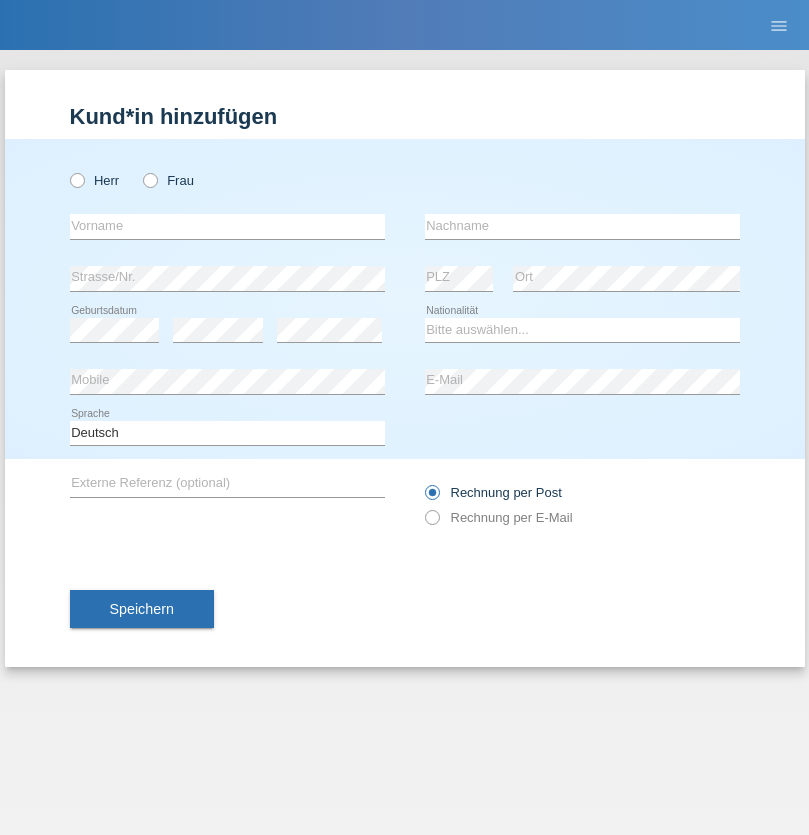 radio on "true" 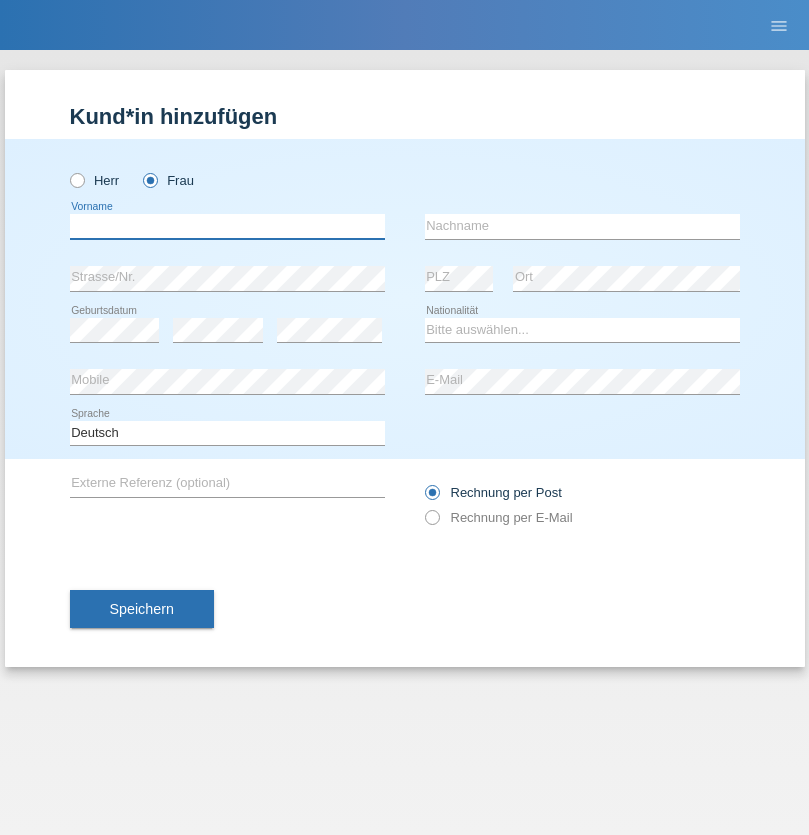 click at bounding box center (227, 226) 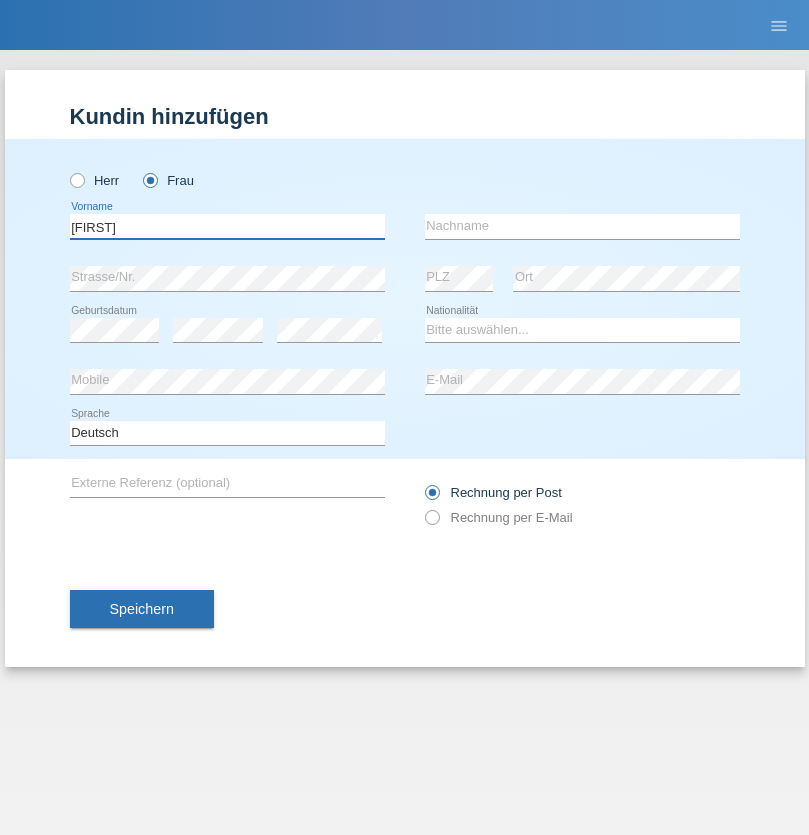 type on "MICHAELA" 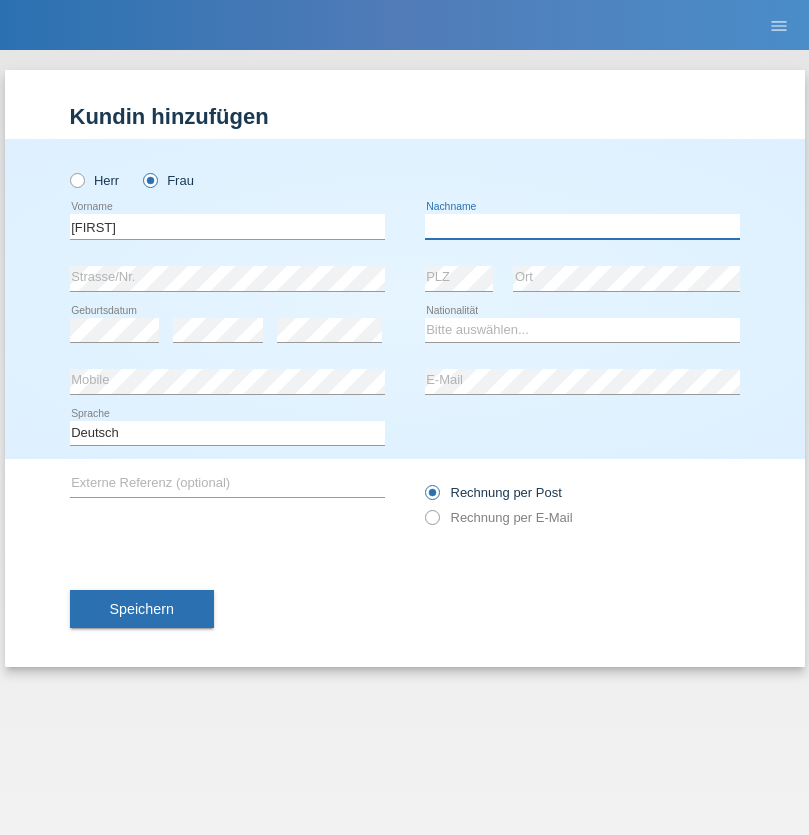 click at bounding box center (582, 226) 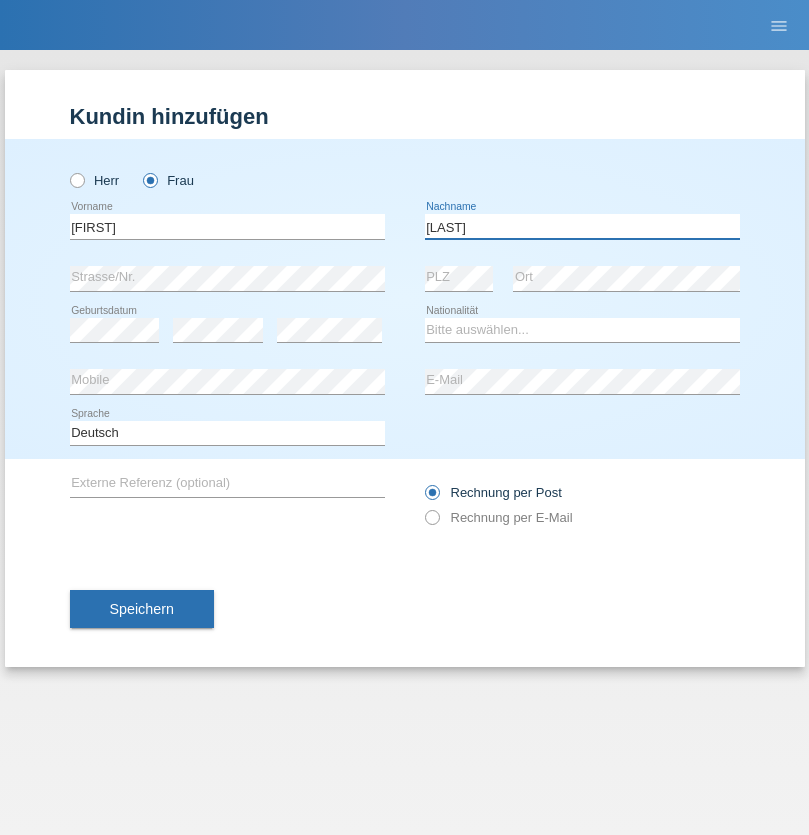 type on "BERNATOVA" 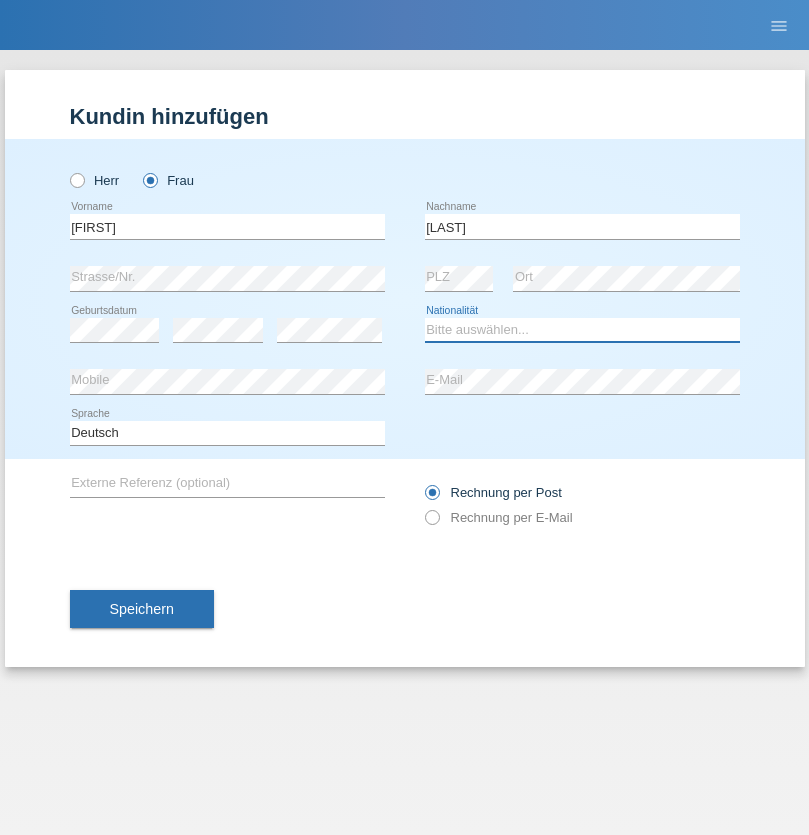 select on "SK" 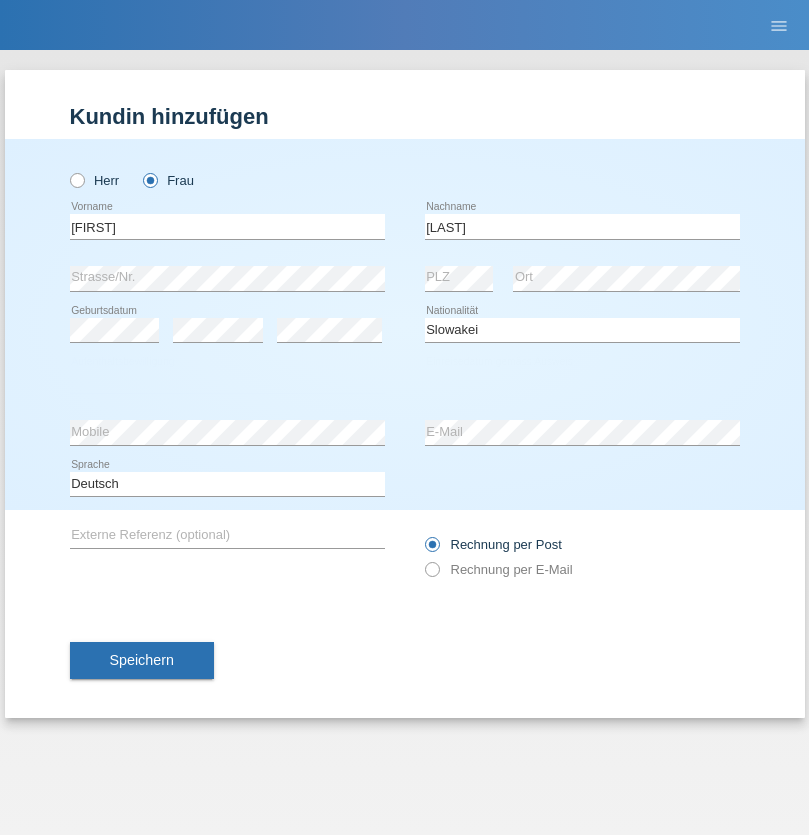 select on "C" 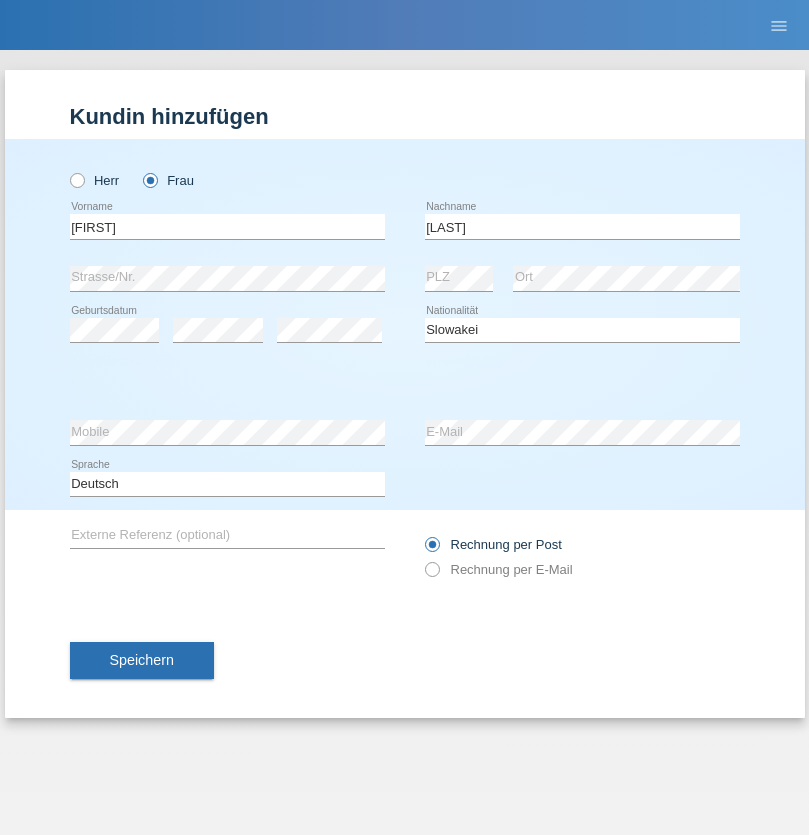 select on "05" 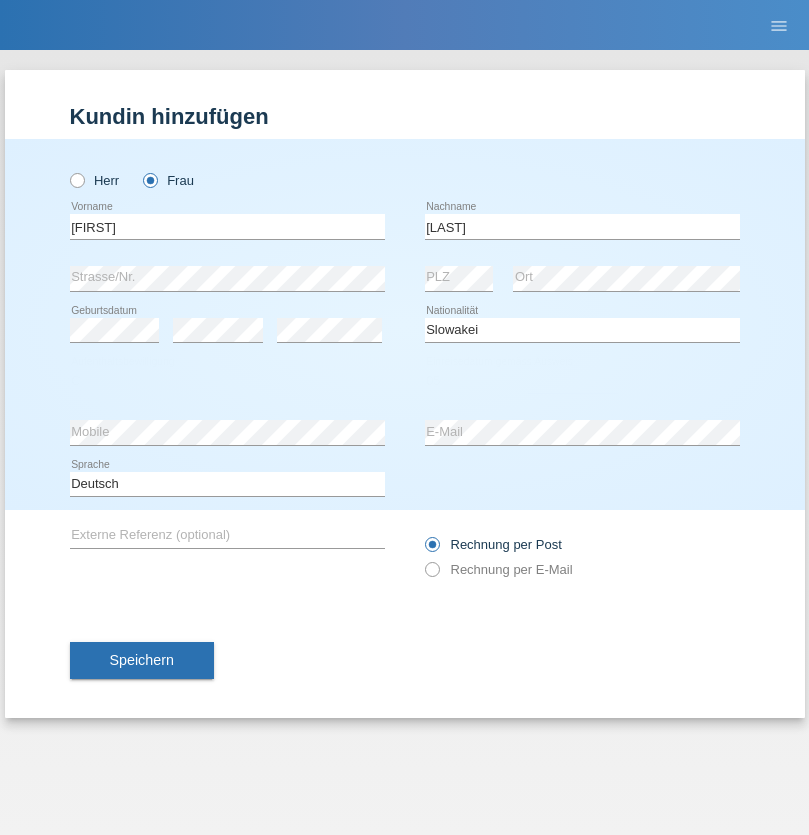 select on "04" 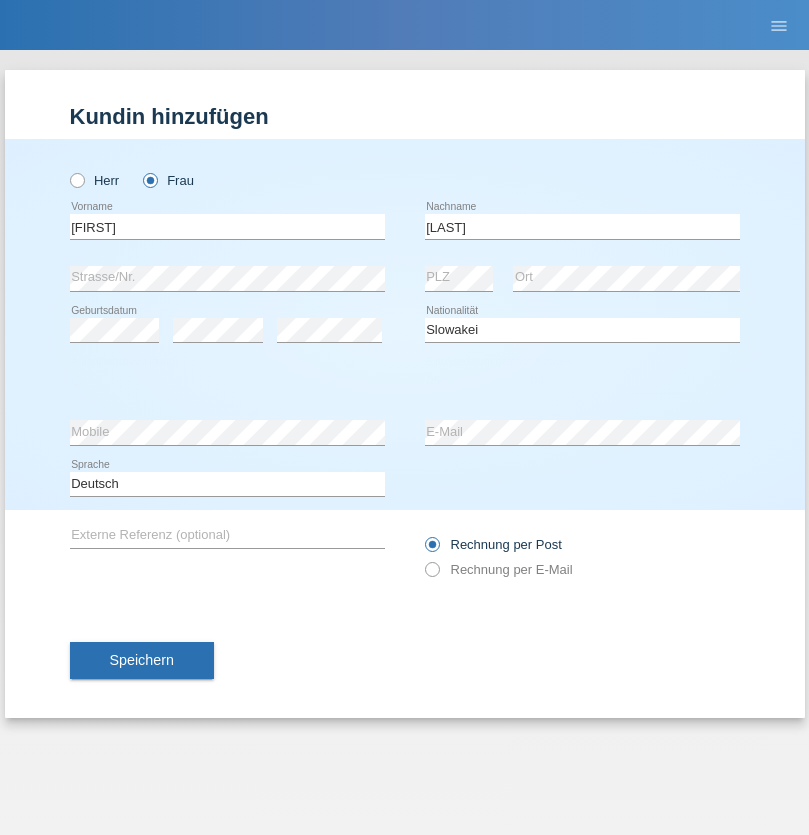 select on "2014" 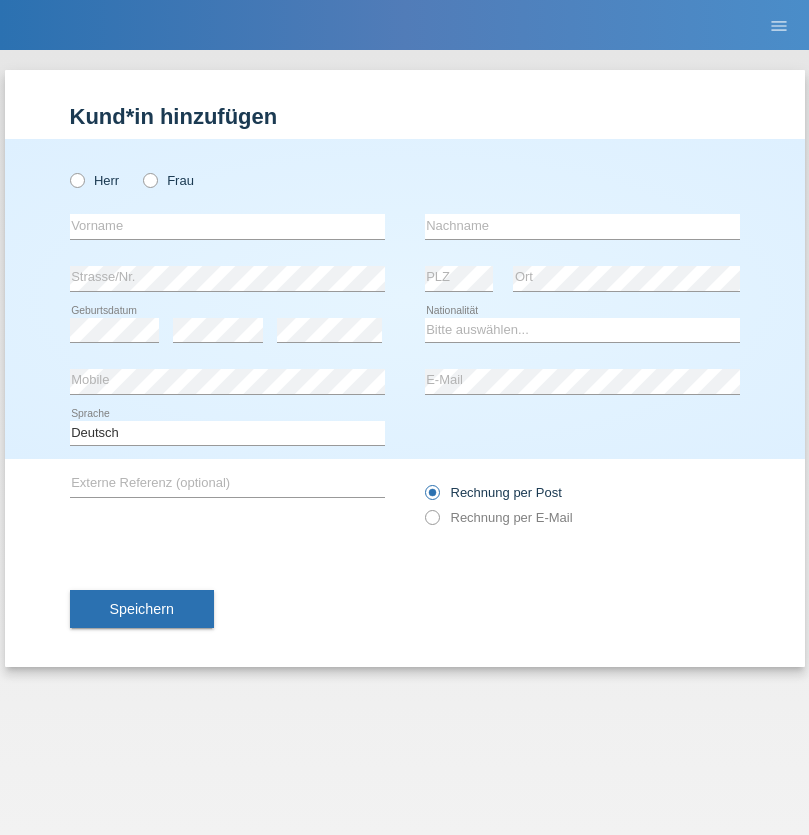 scroll, scrollTop: 0, scrollLeft: 0, axis: both 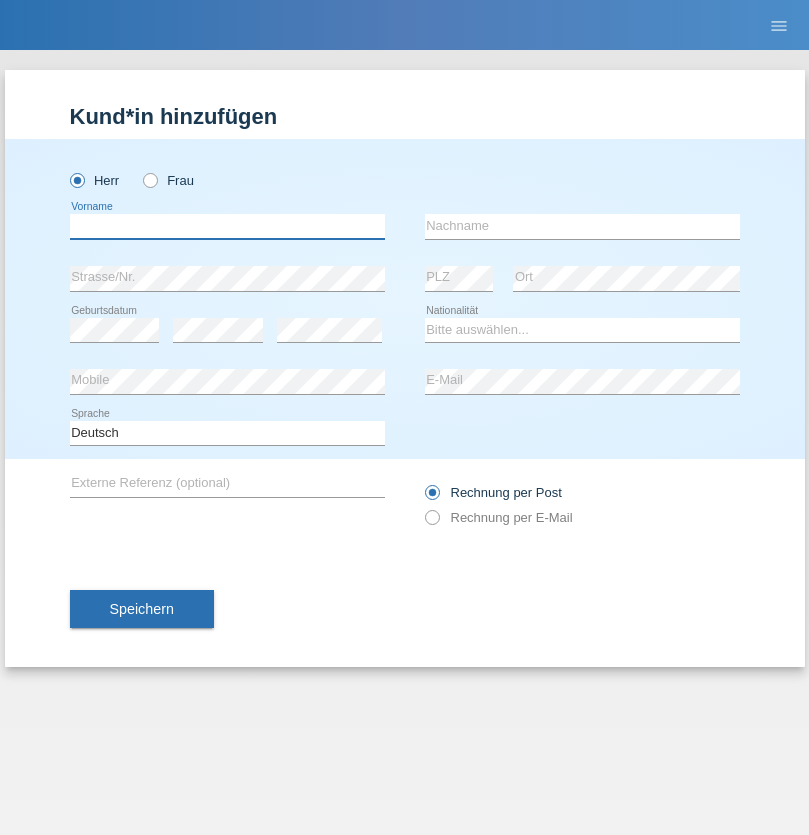 click at bounding box center (227, 226) 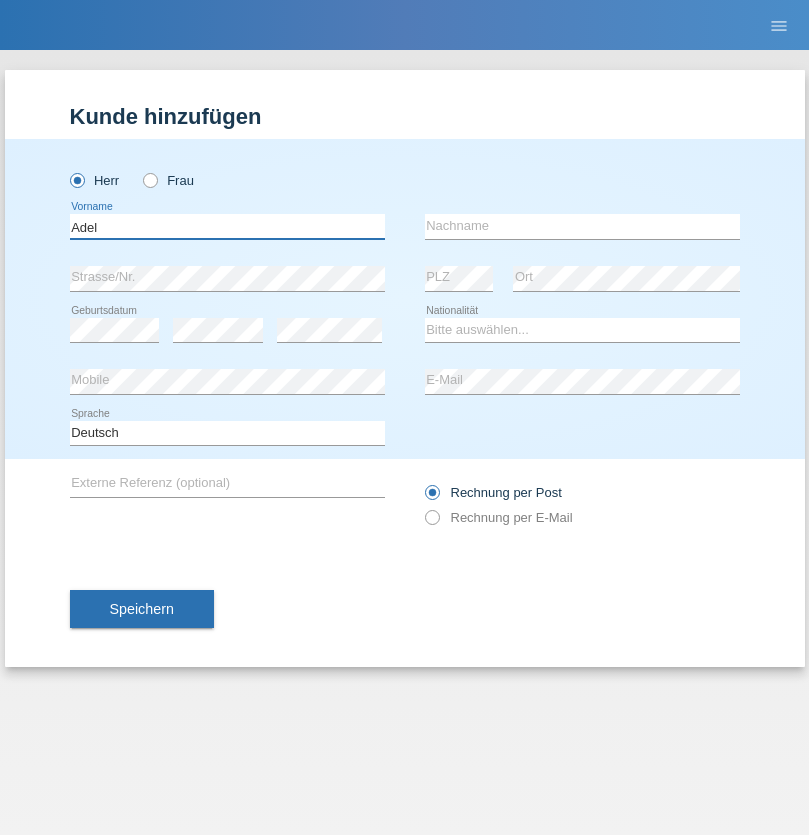 type on "Adel" 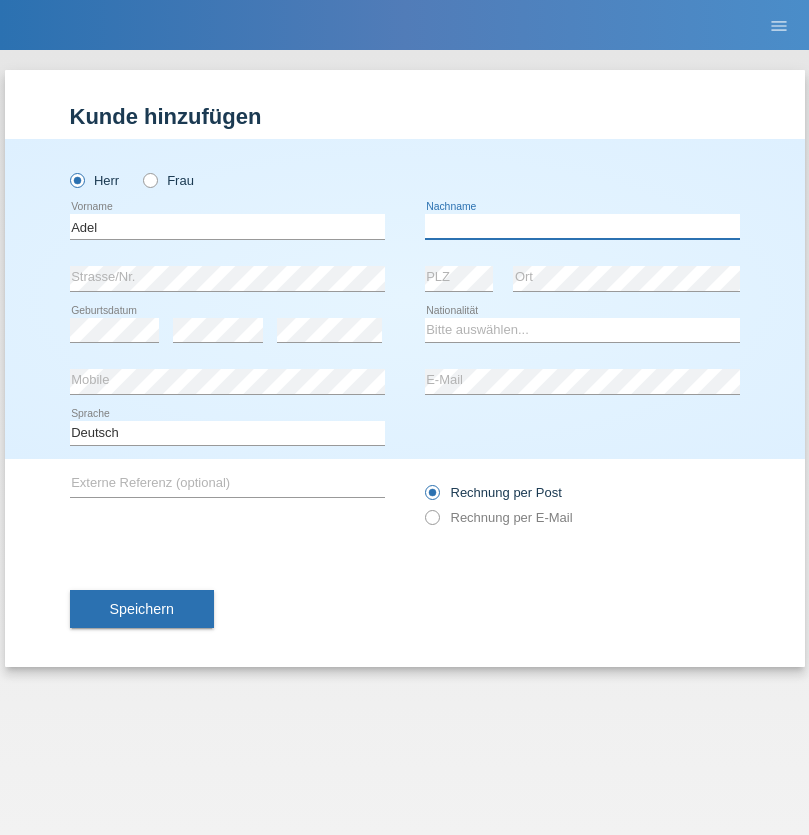 click at bounding box center [582, 226] 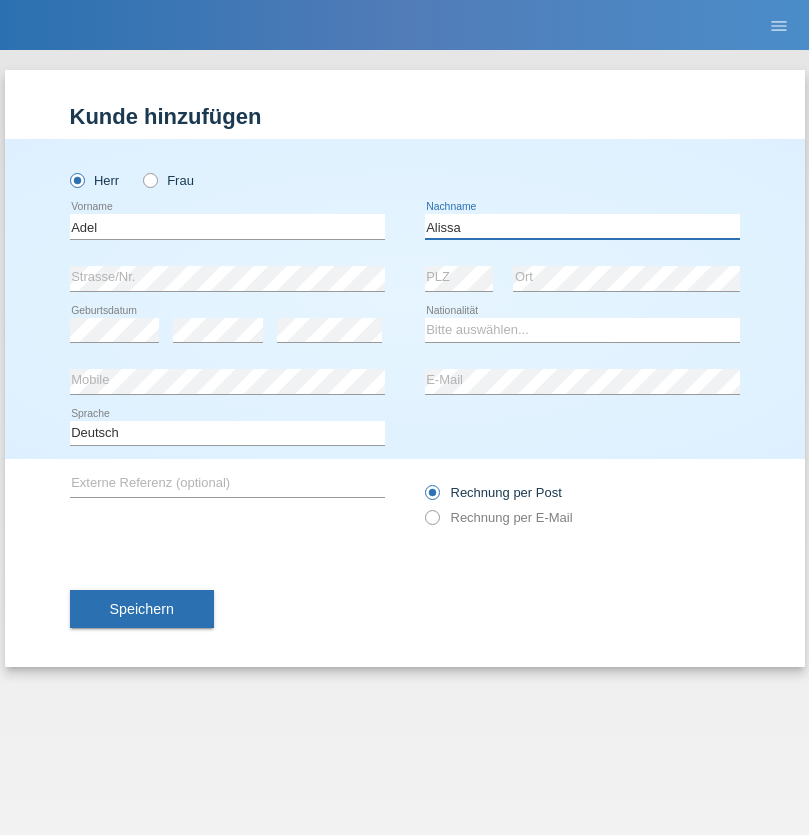 type on "Alissa" 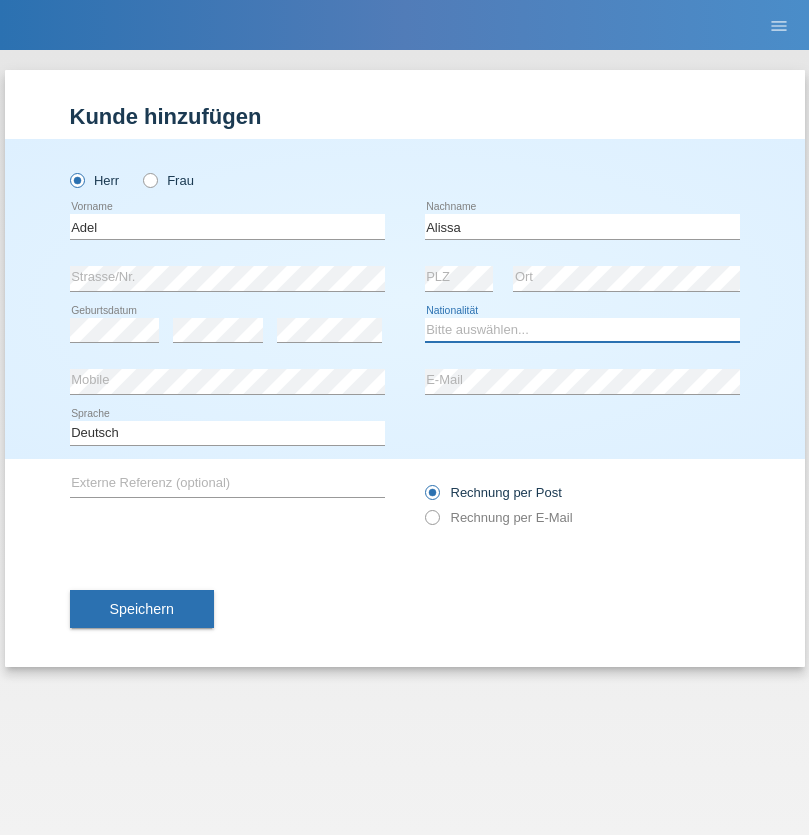 select on "SY" 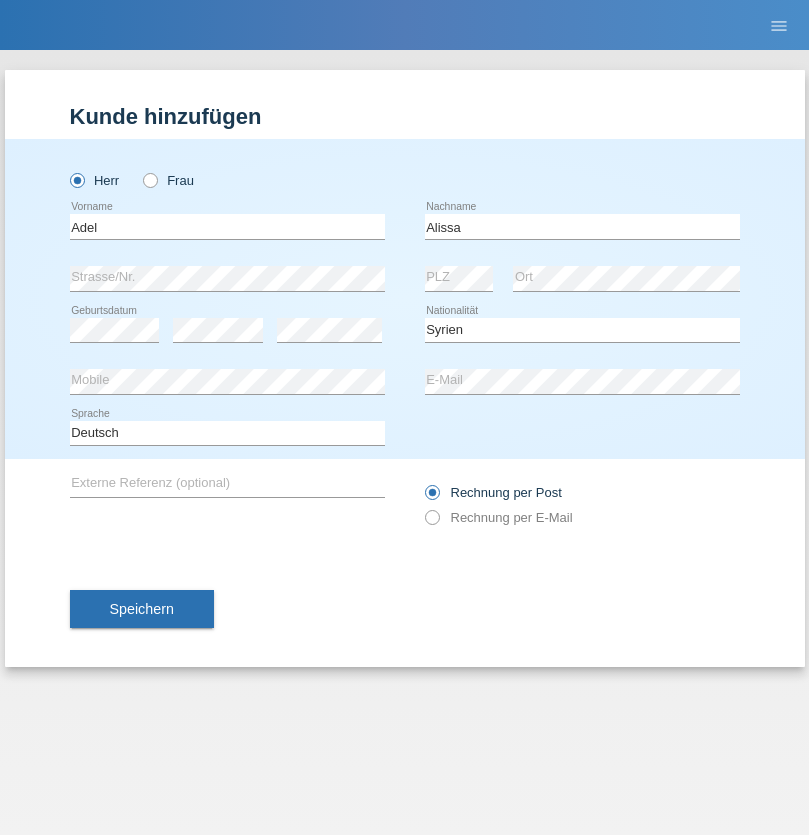 select on "C" 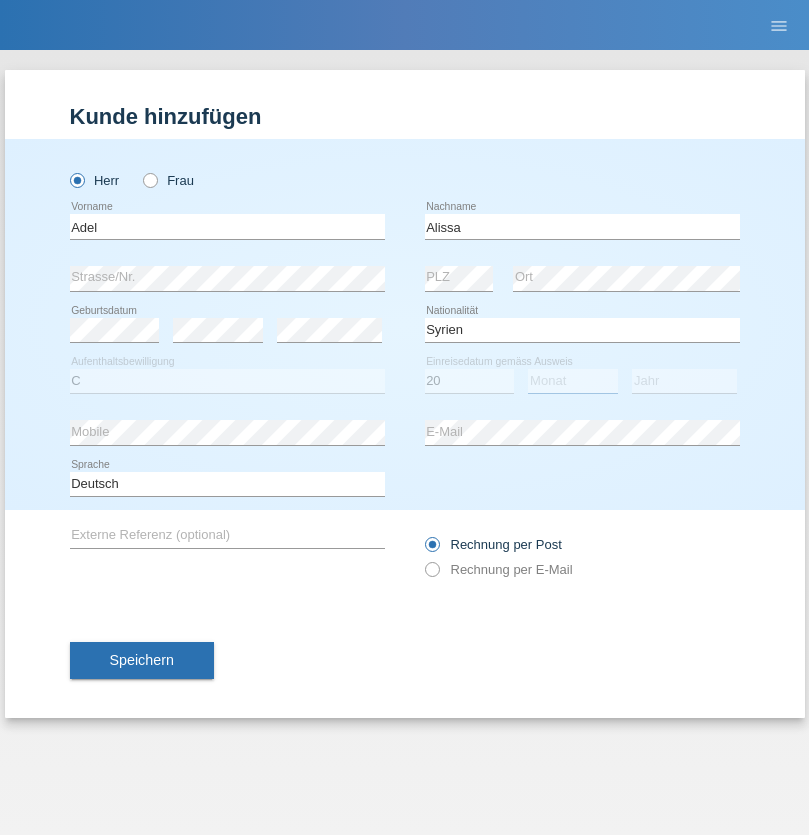 select on "09" 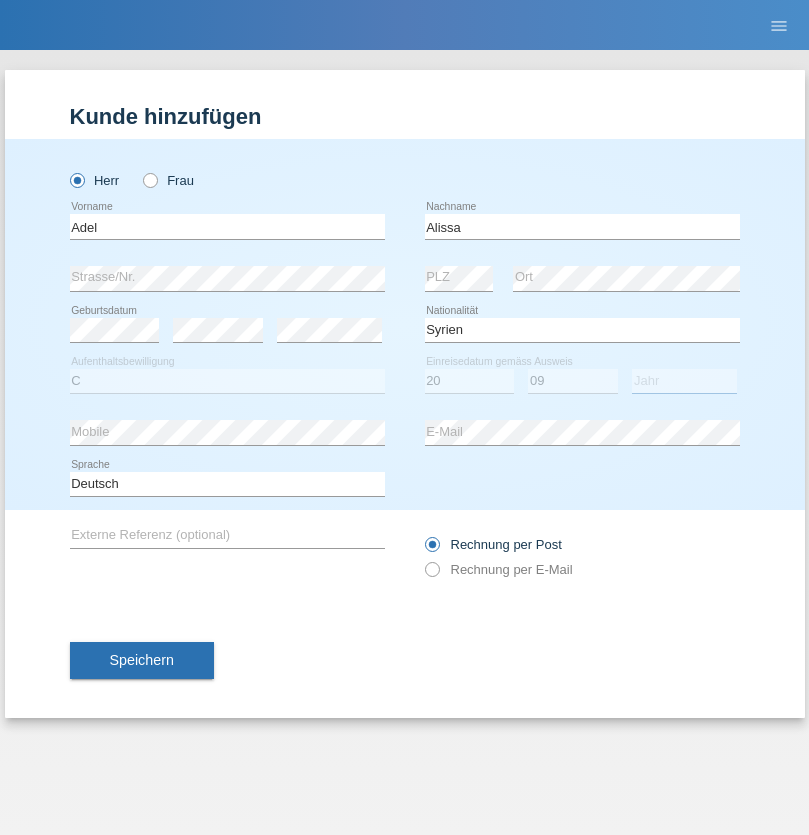 select on "2018" 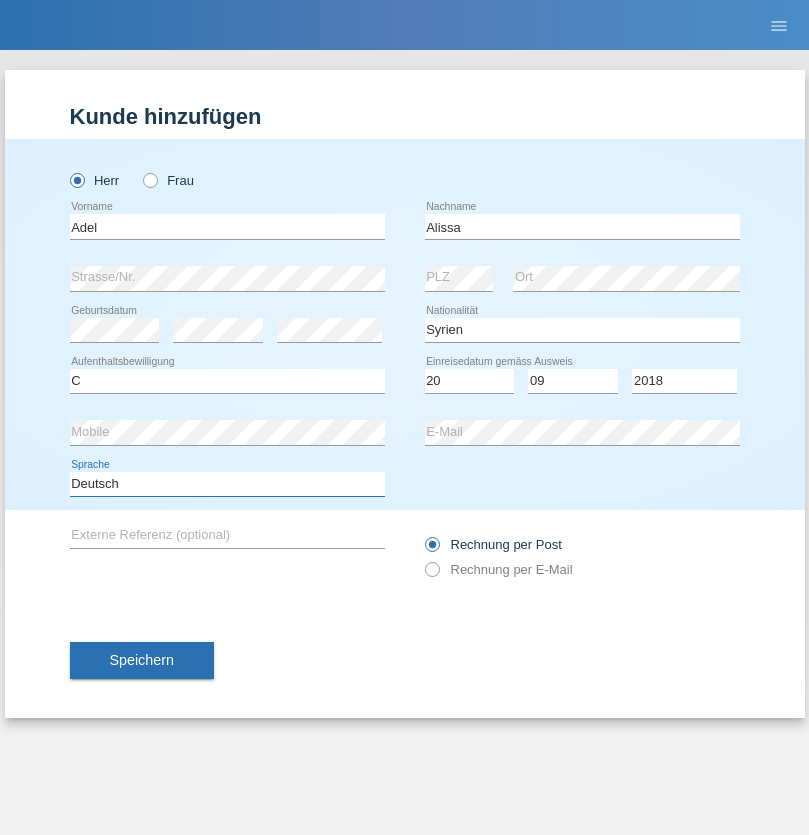 select on "en" 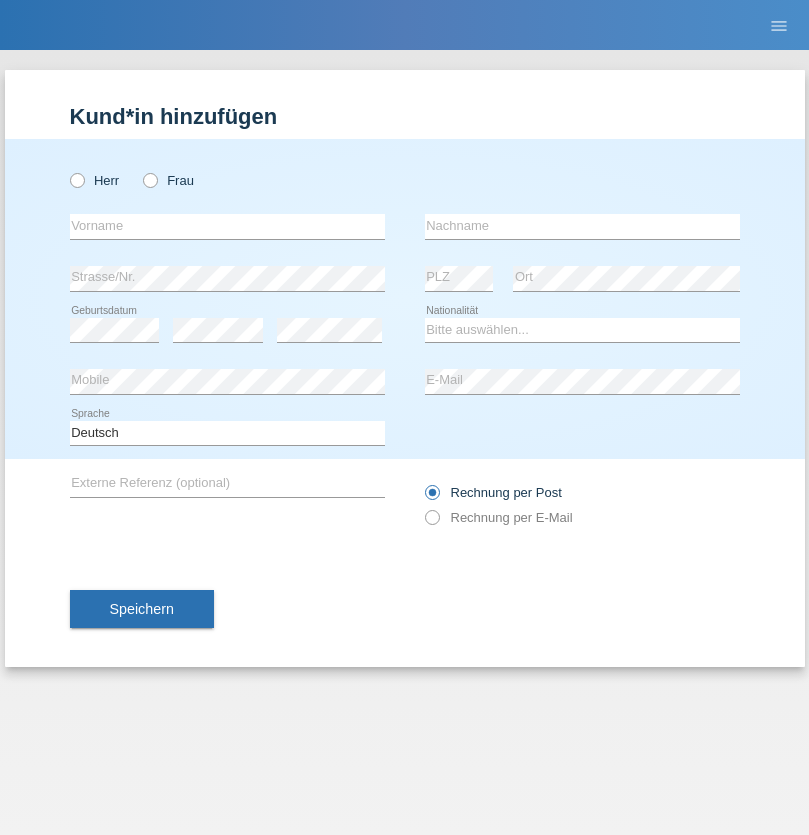 scroll, scrollTop: 0, scrollLeft: 0, axis: both 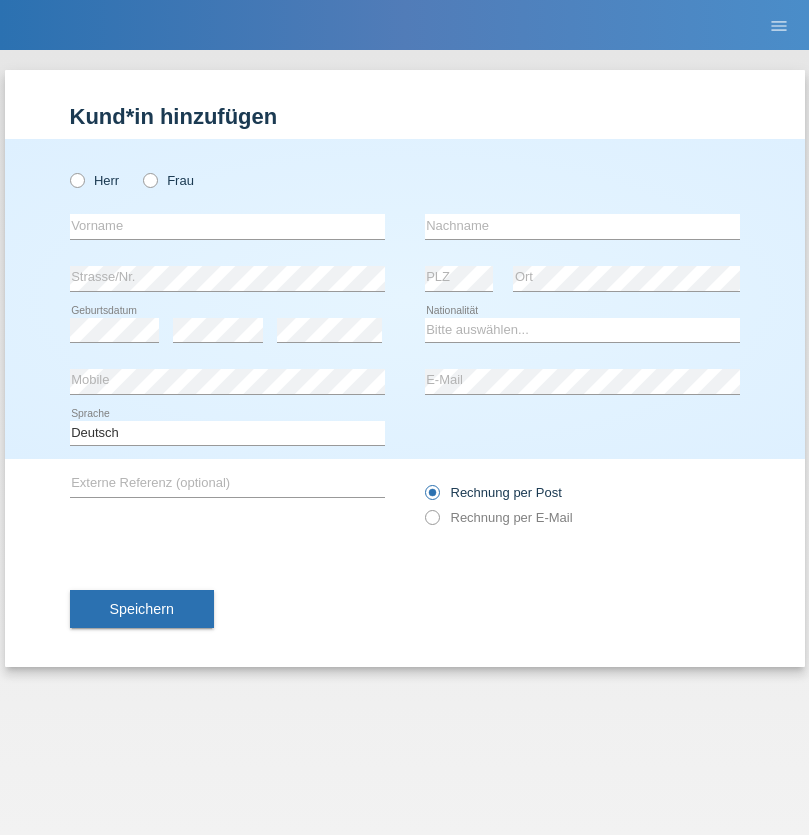 radio on "true" 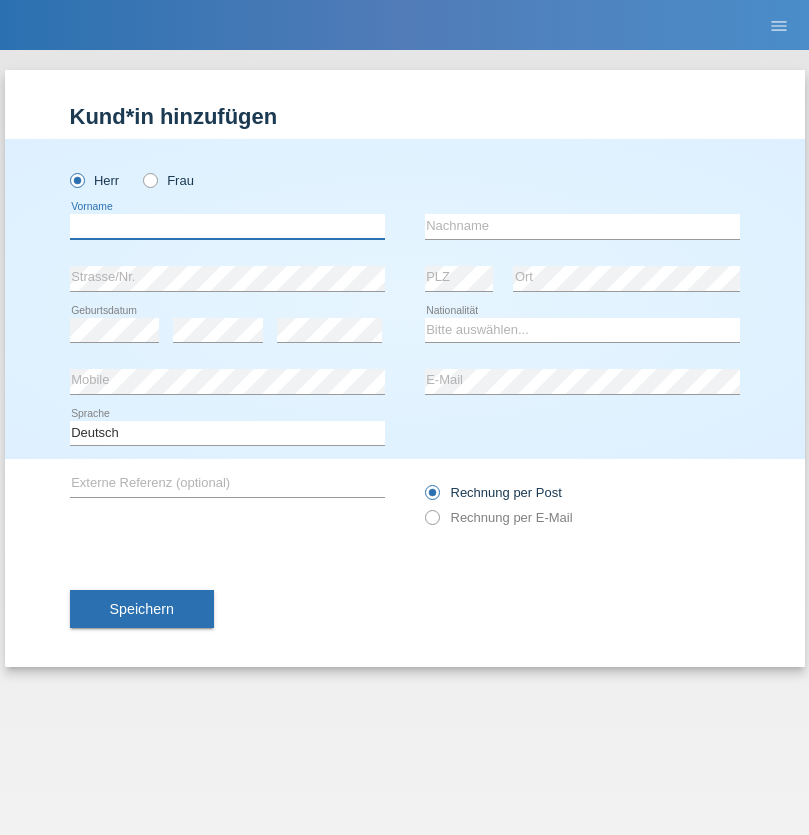 click at bounding box center (227, 226) 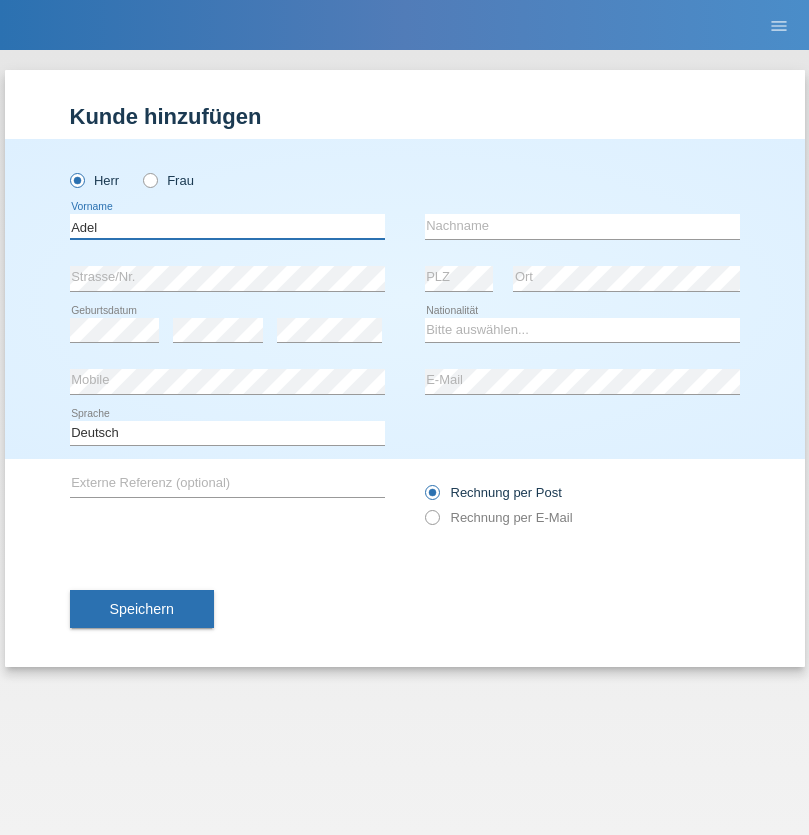 type on "Adel" 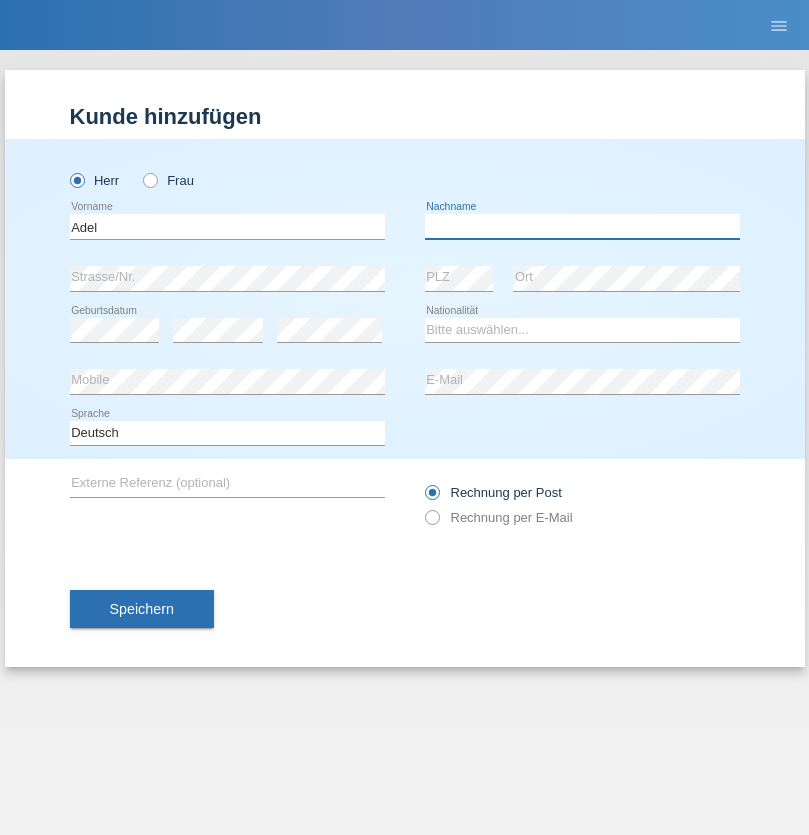 click at bounding box center (582, 226) 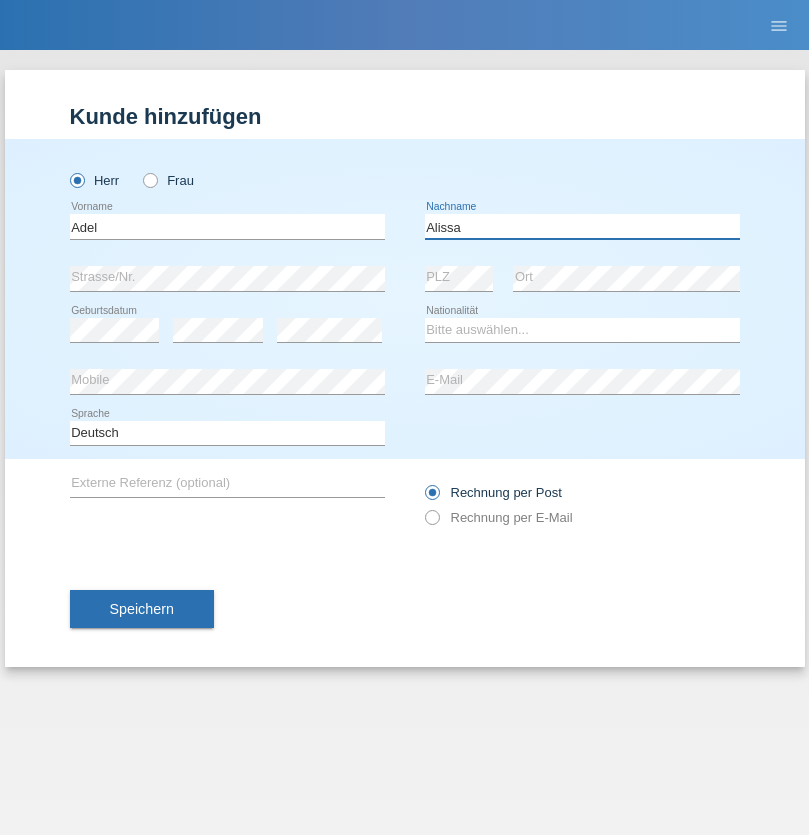 type on "Alissa" 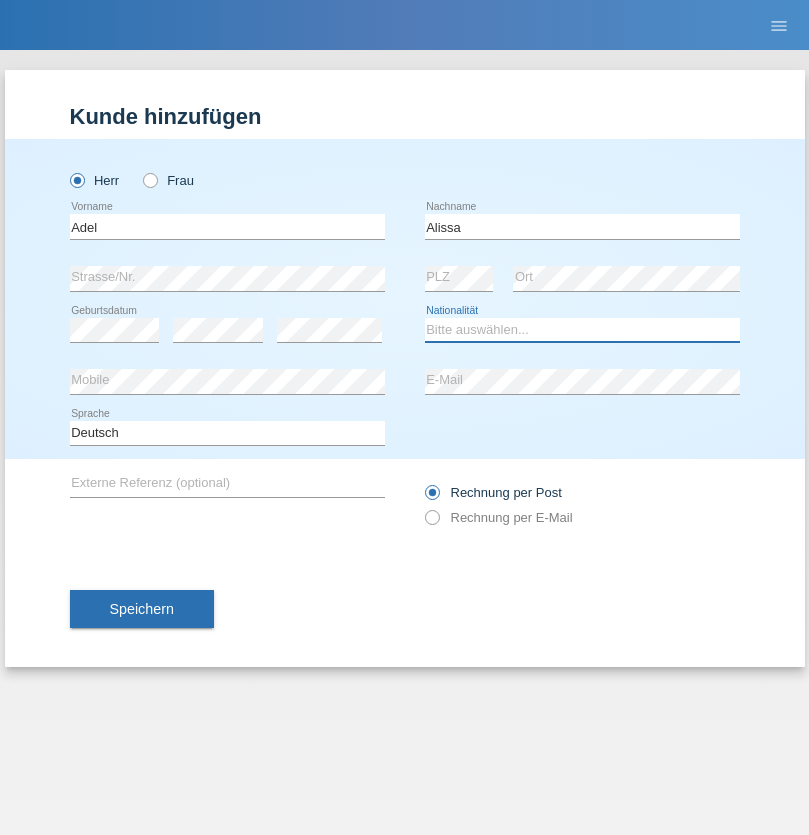 select on "SY" 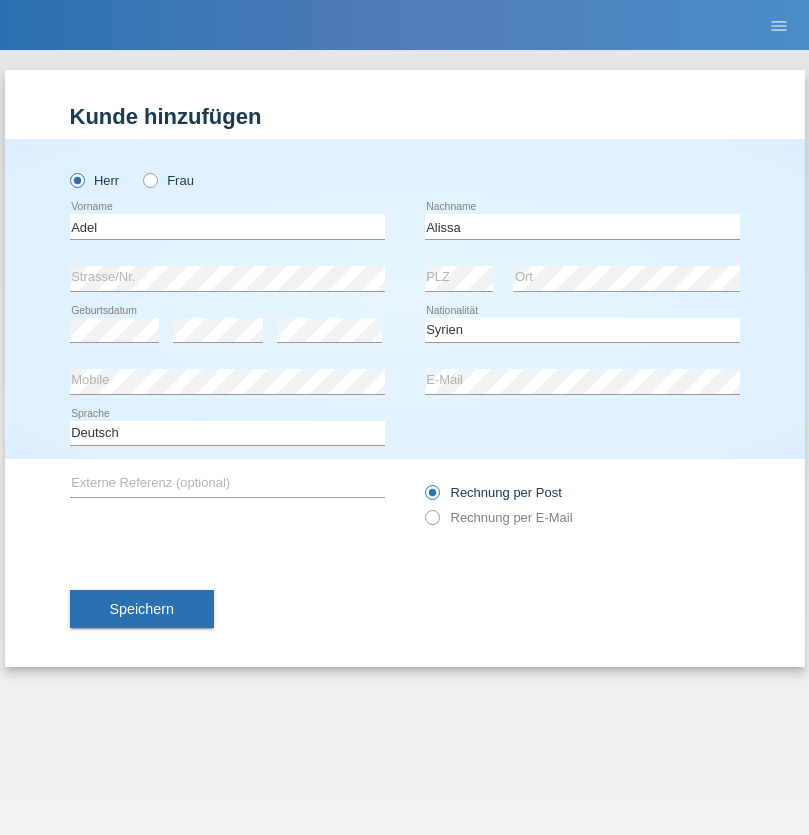 select on "C" 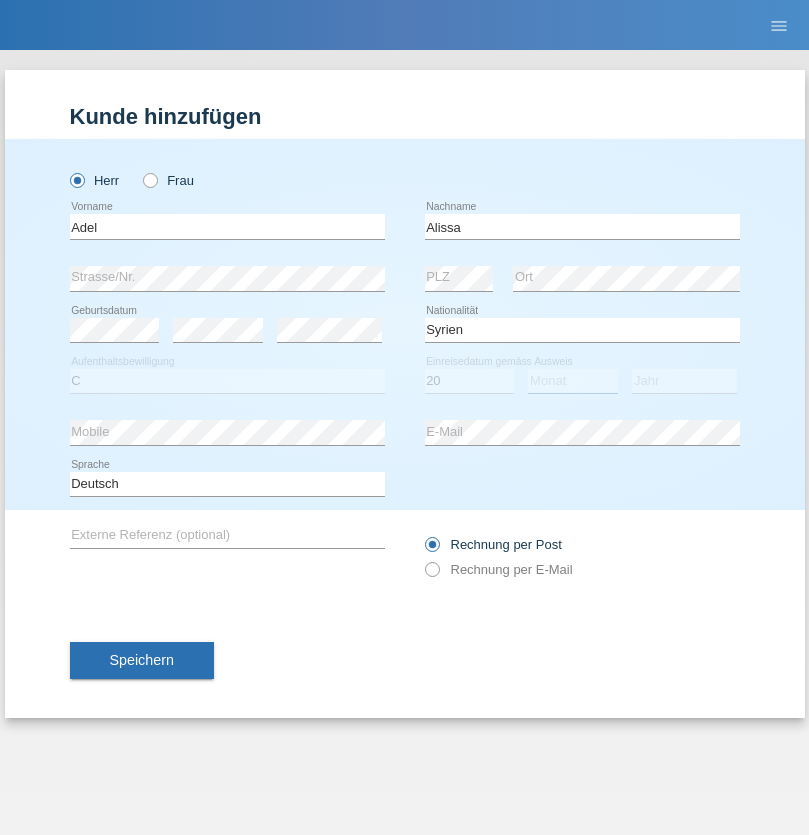select on "09" 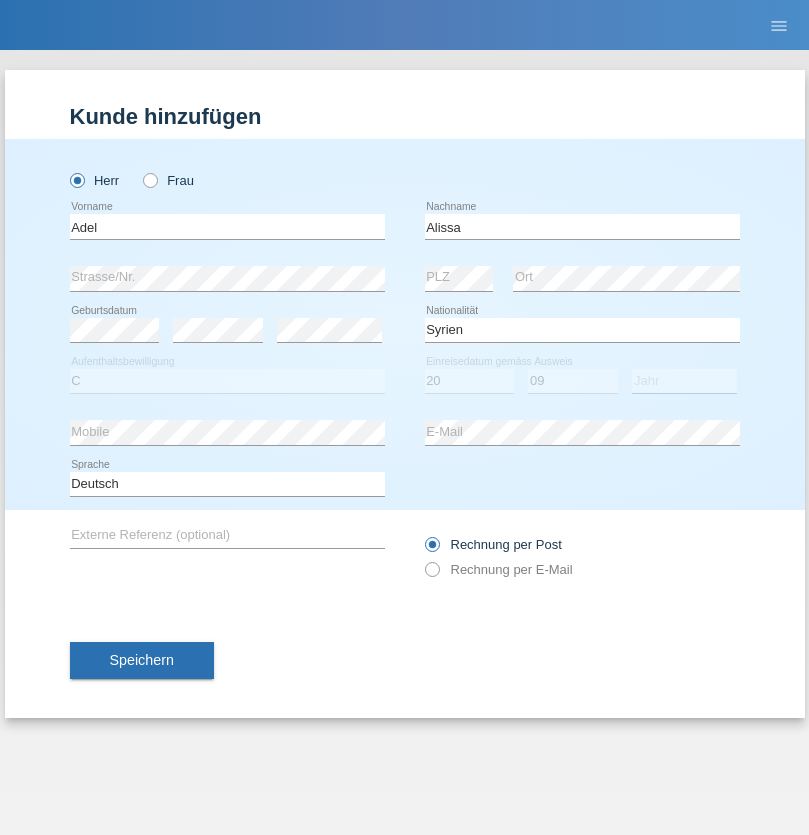 select on "2018" 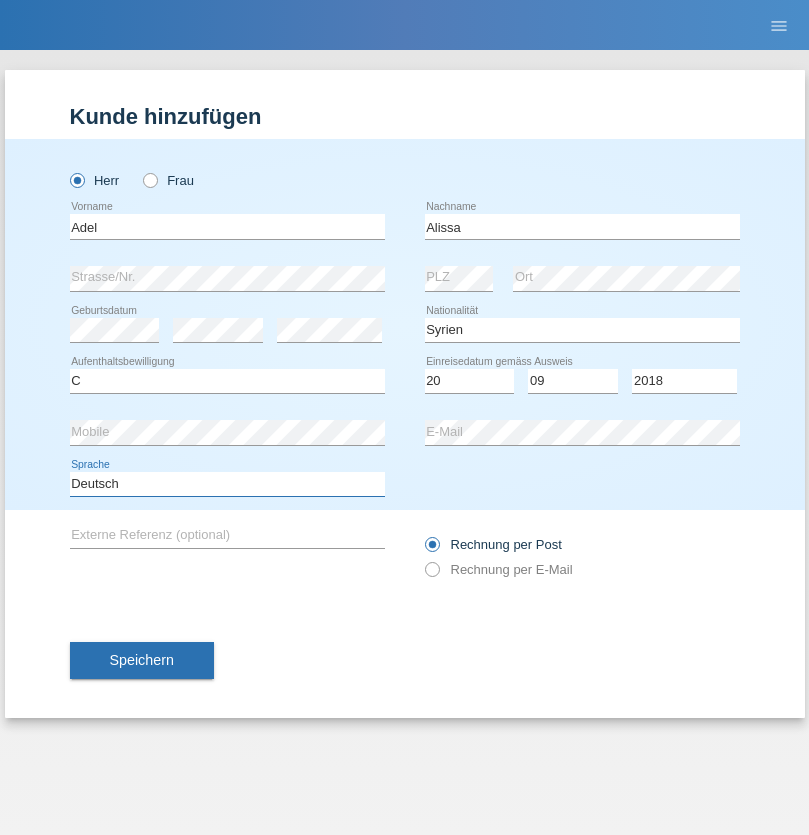 select on "en" 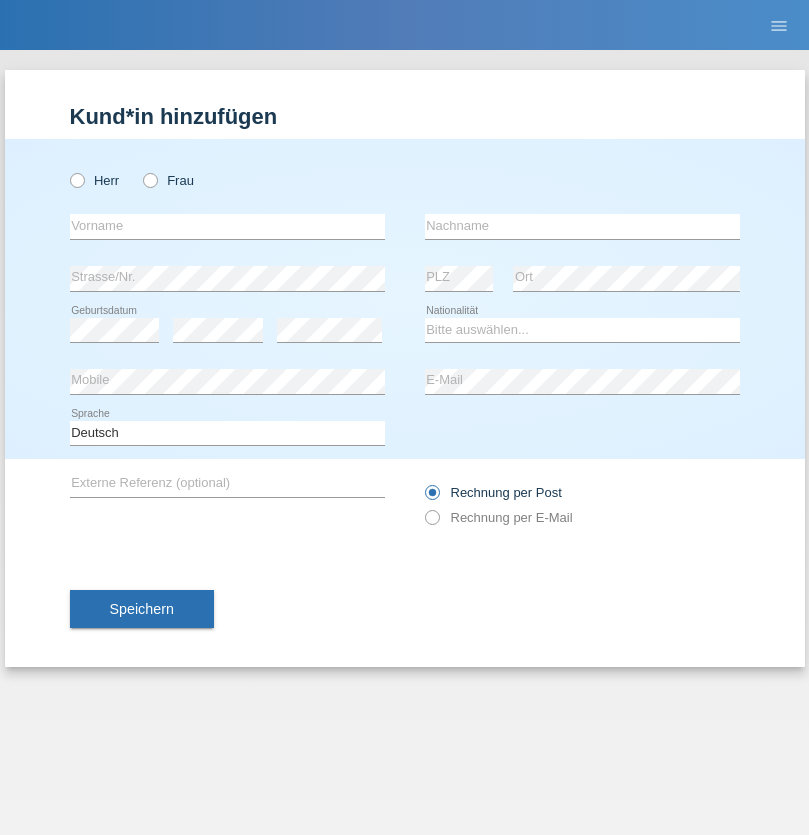 scroll, scrollTop: 0, scrollLeft: 0, axis: both 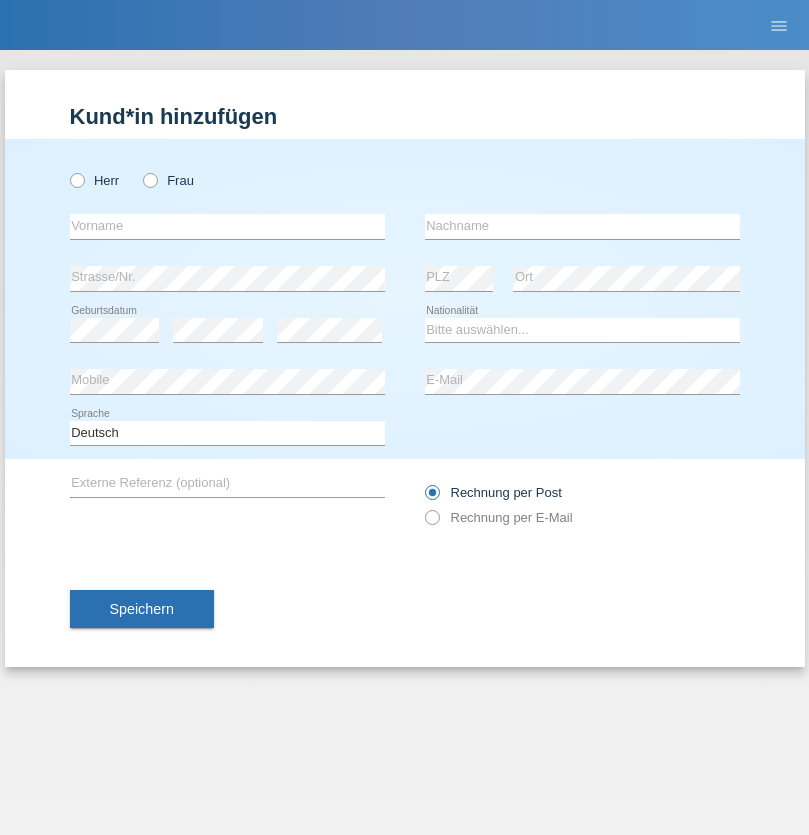 radio on "true" 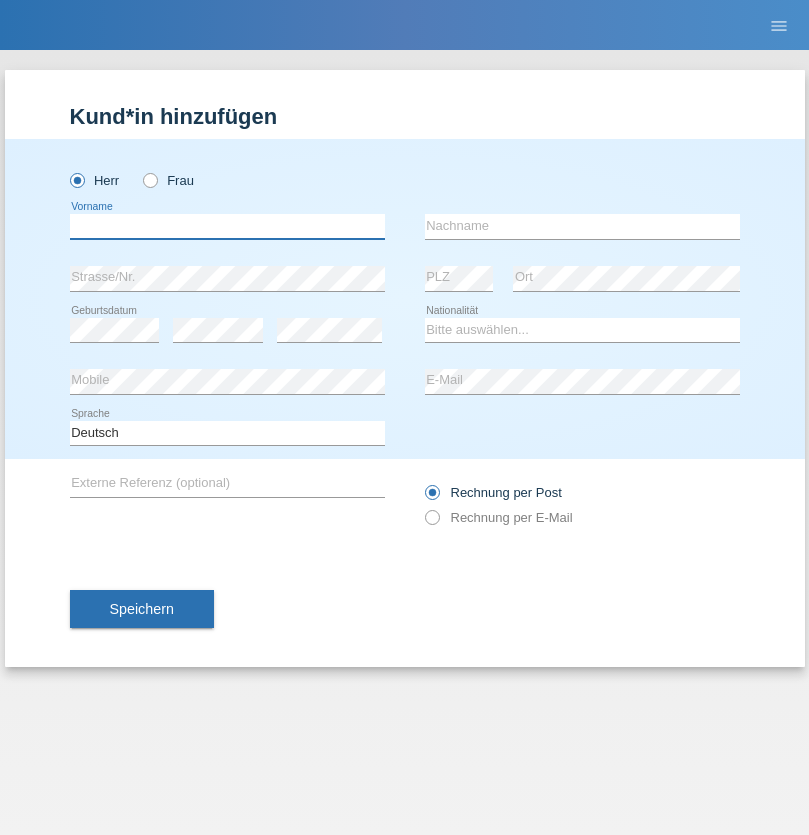 click at bounding box center (227, 226) 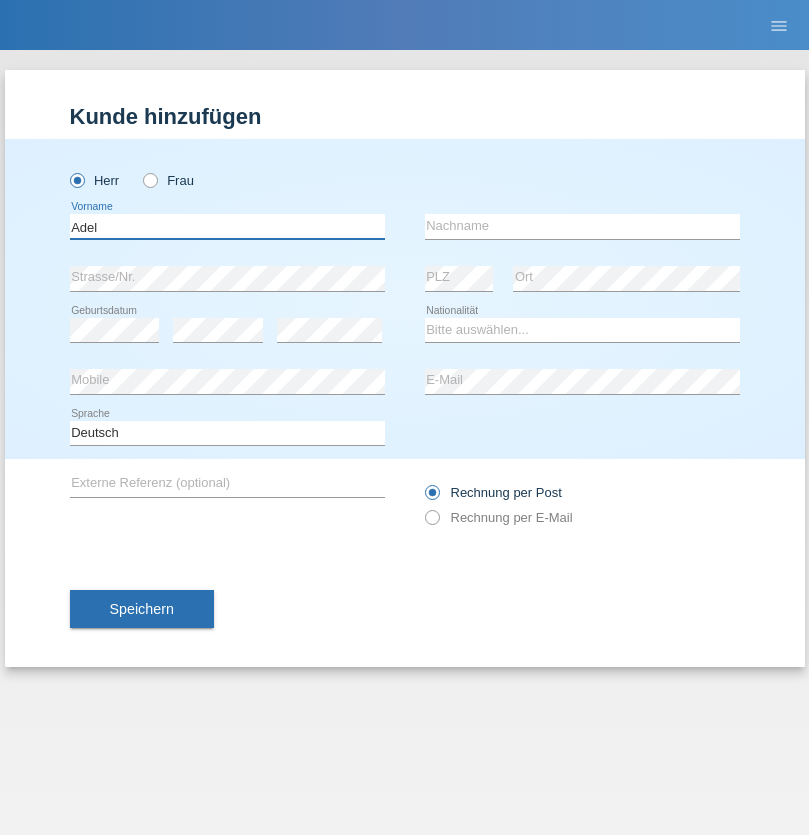 type on "Adel" 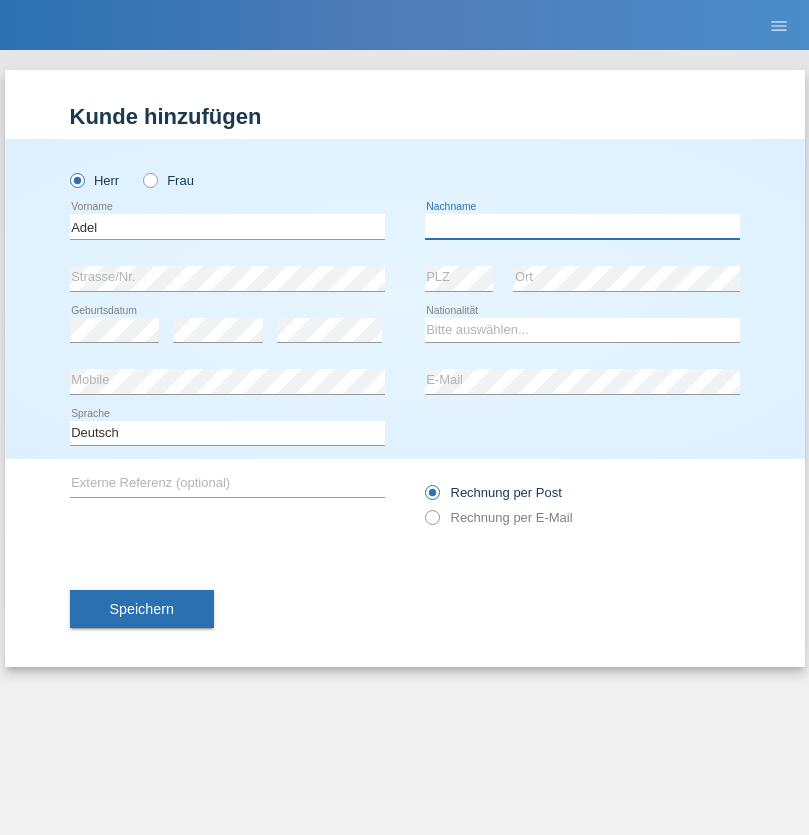 click at bounding box center (582, 226) 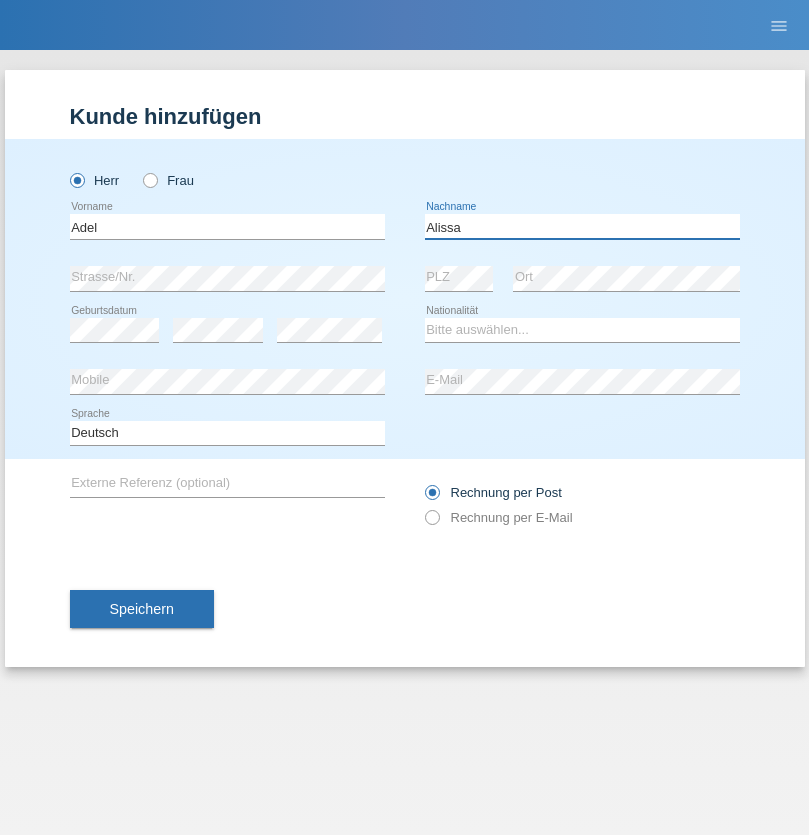 type on "Alissa" 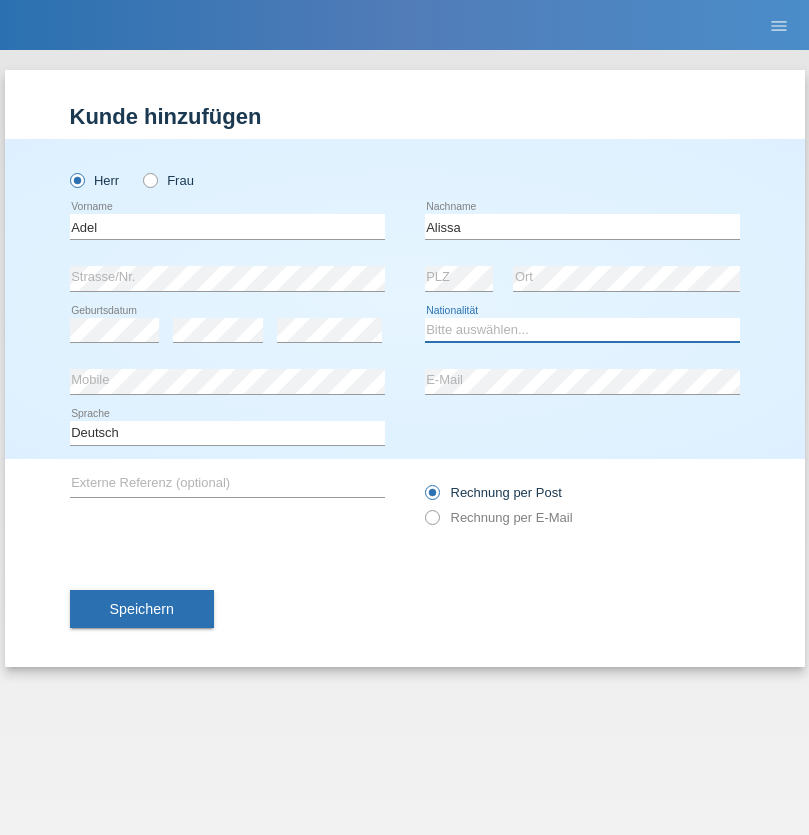 select on "SY" 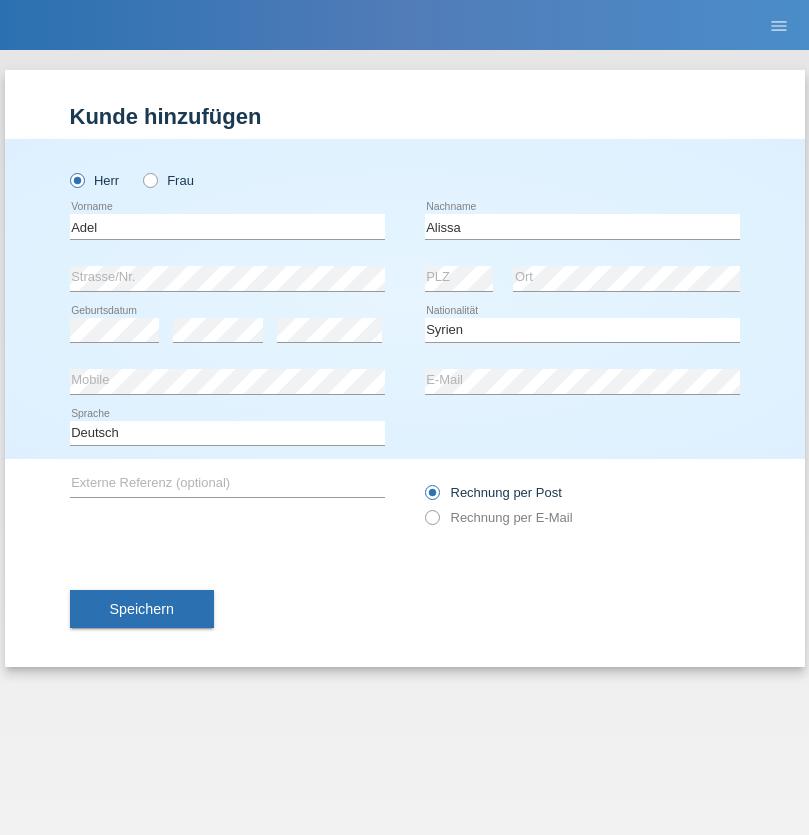 select on "C" 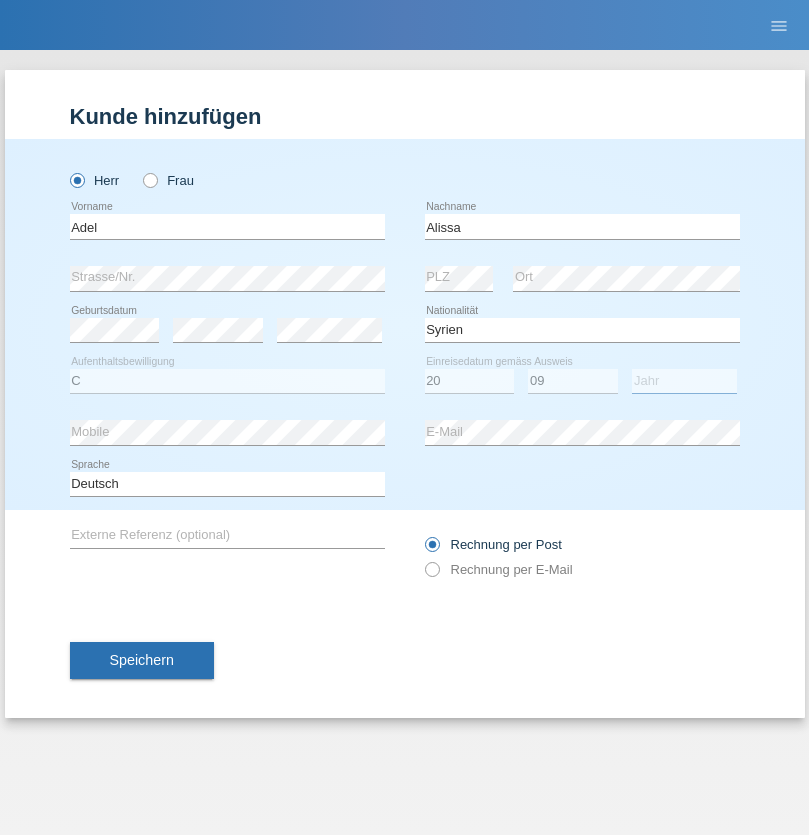 select on "2018" 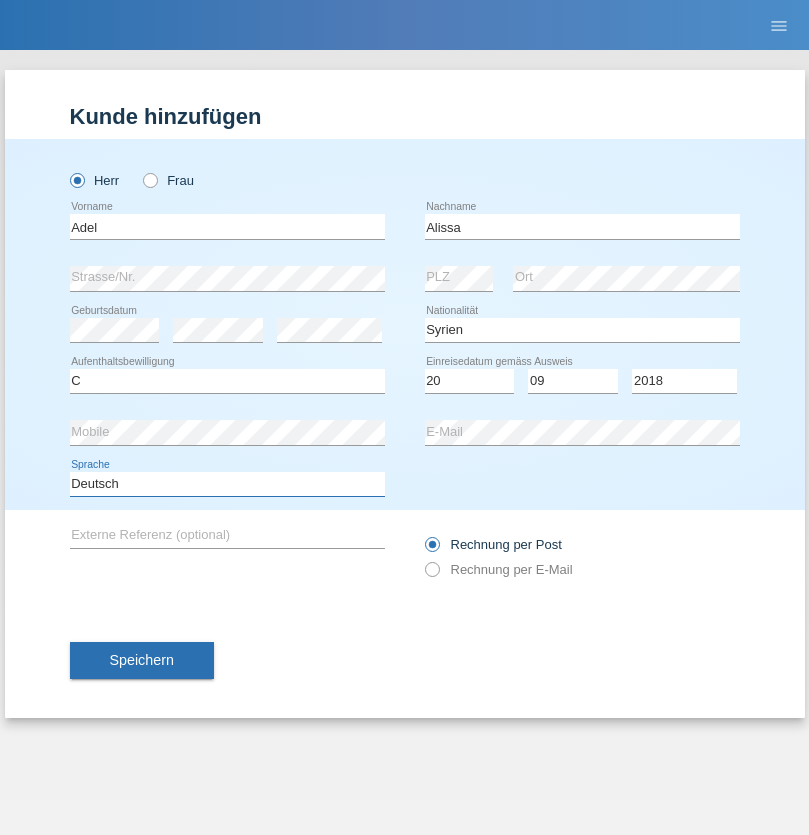 select on "en" 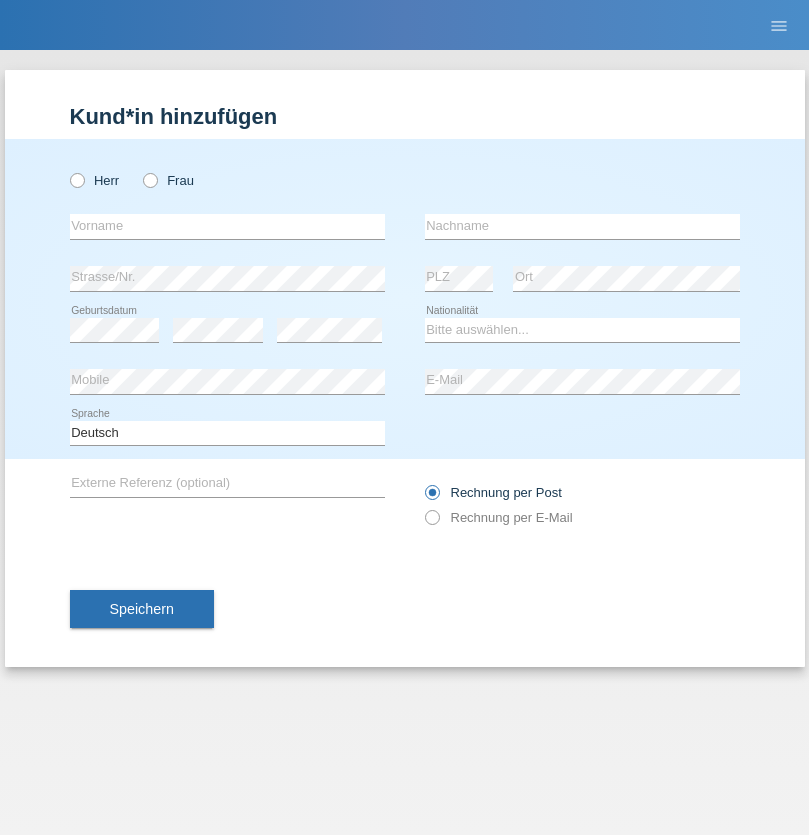 scroll, scrollTop: 0, scrollLeft: 0, axis: both 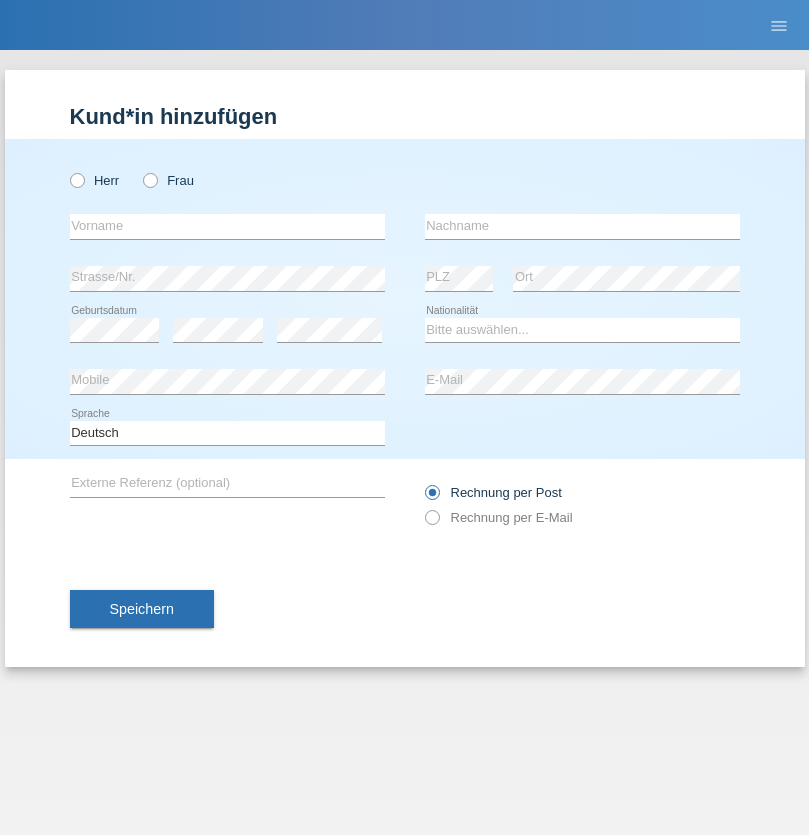 radio on "true" 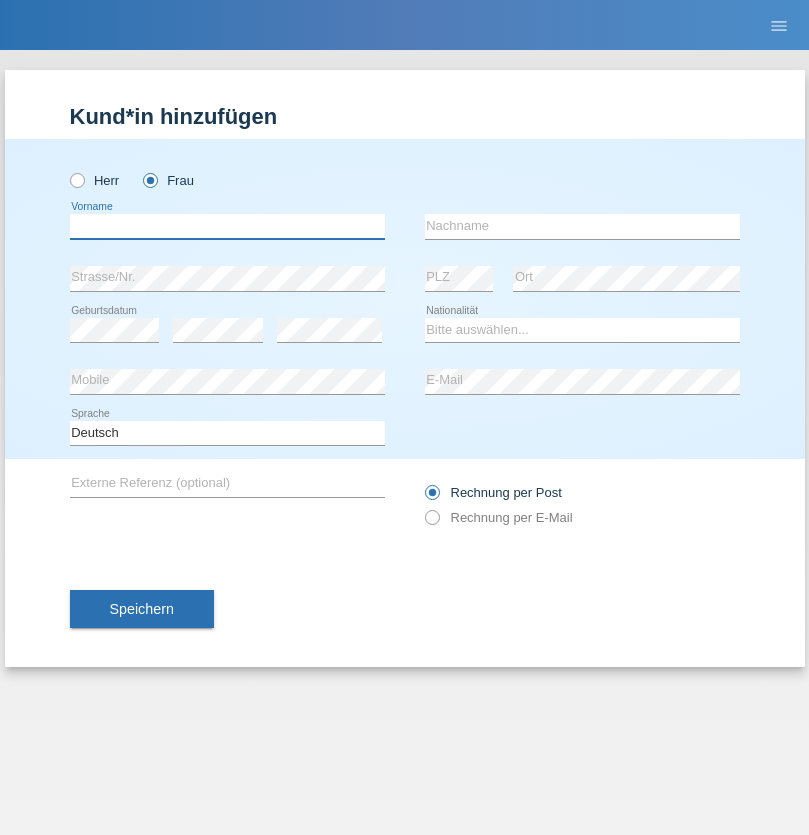 click at bounding box center [227, 226] 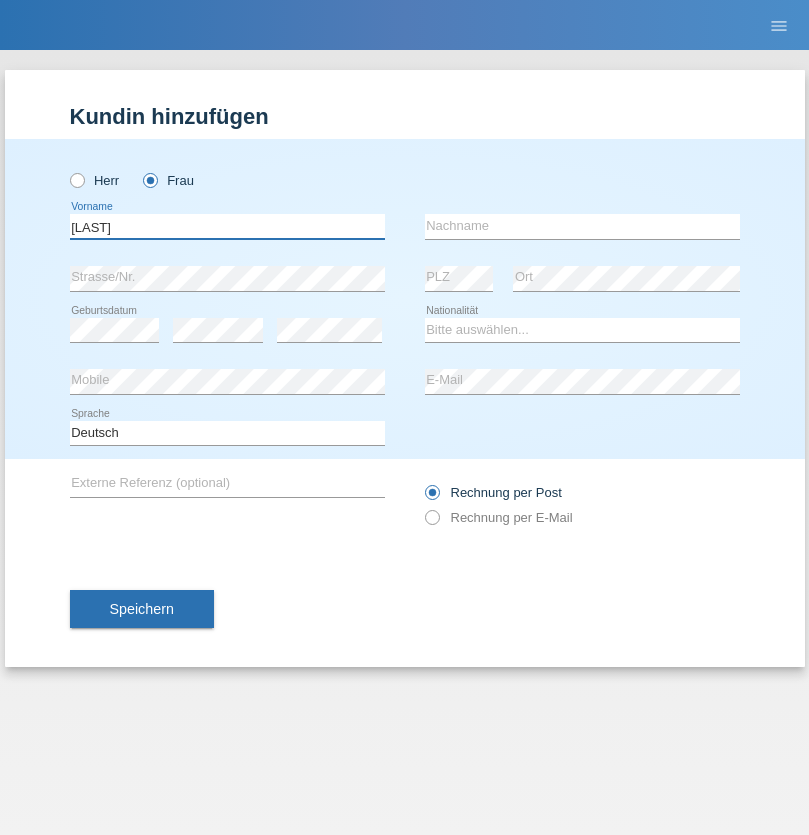 type on "[LAST]" 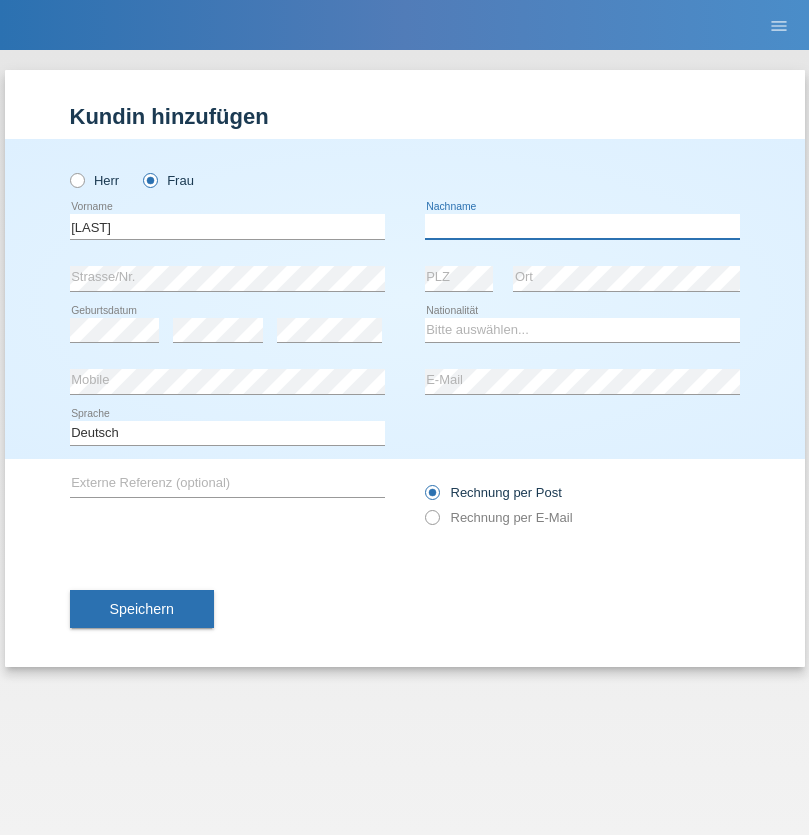 click at bounding box center (582, 226) 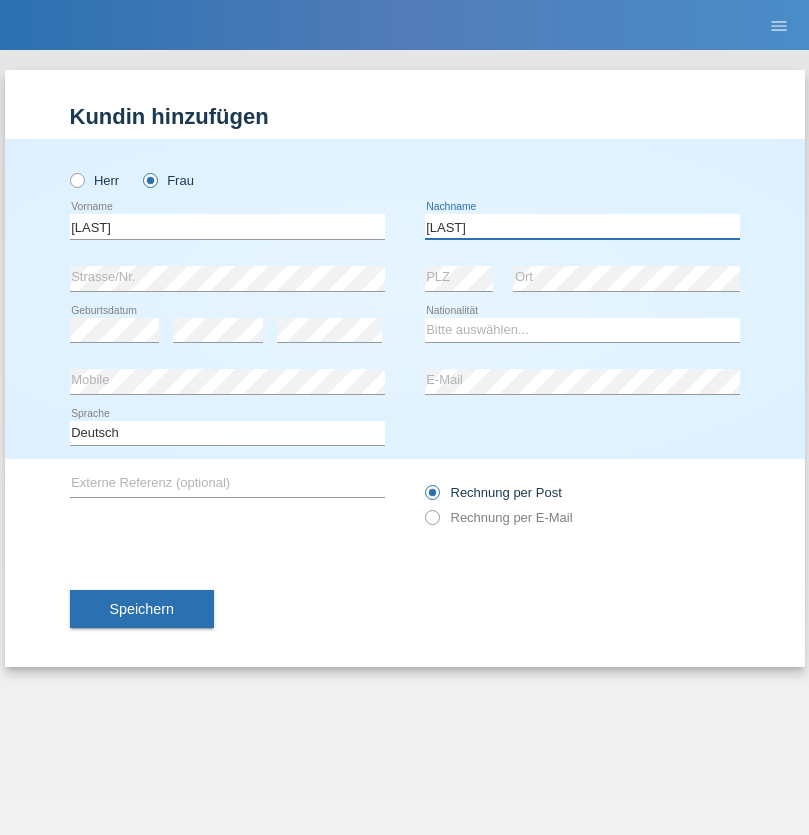type on "[LAST]" 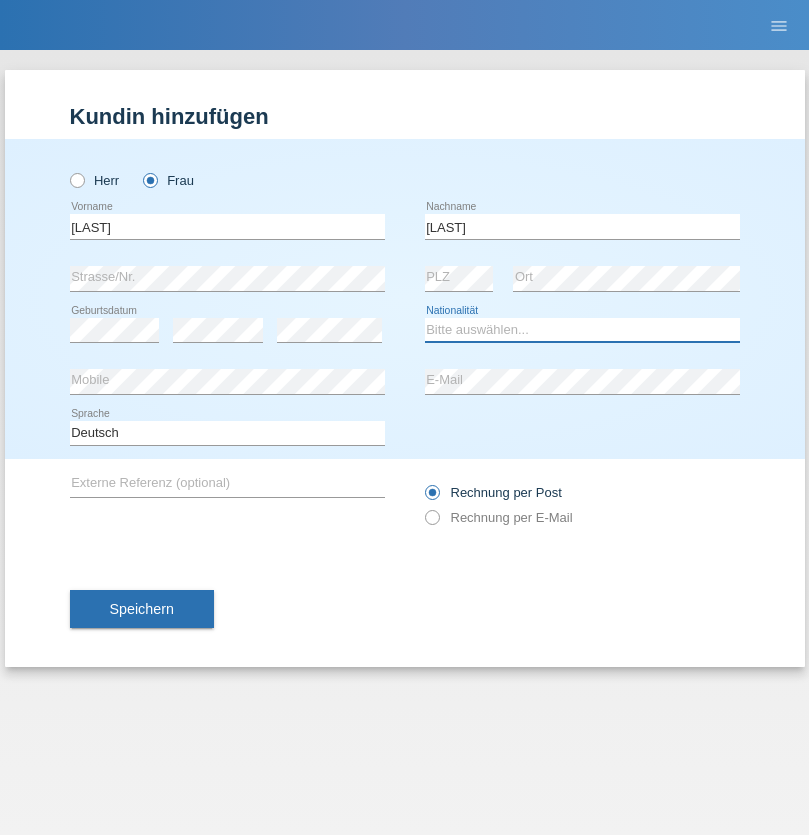 select on "HU" 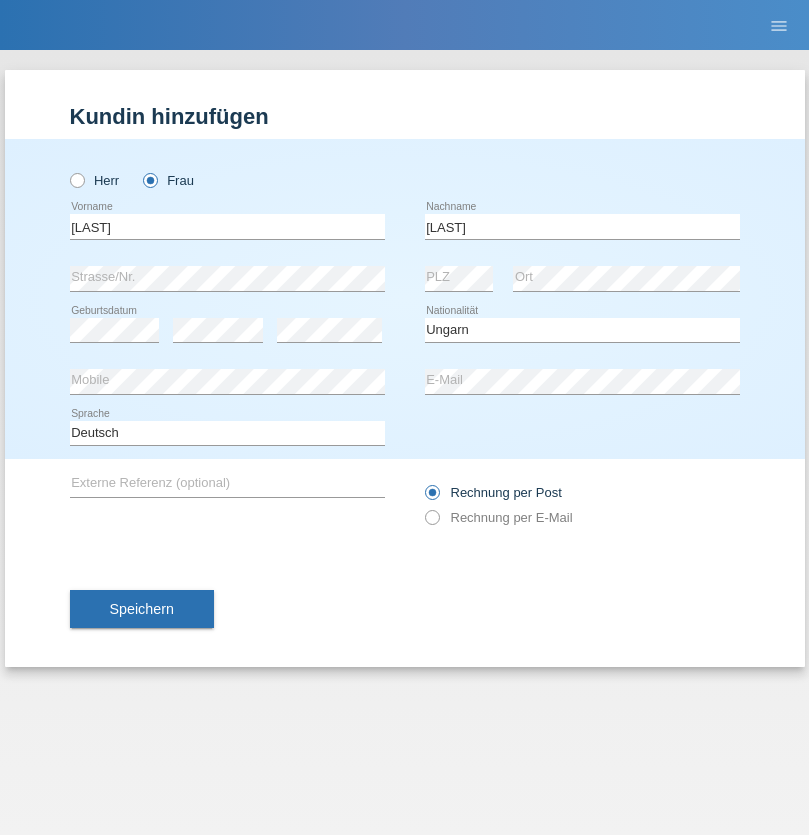 select on "C" 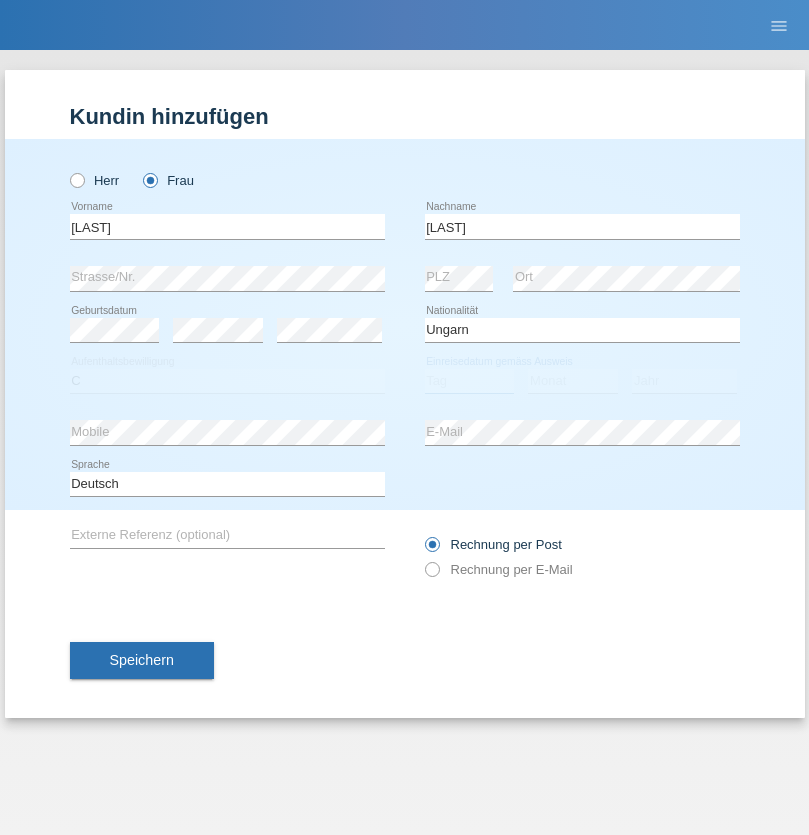select on "13" 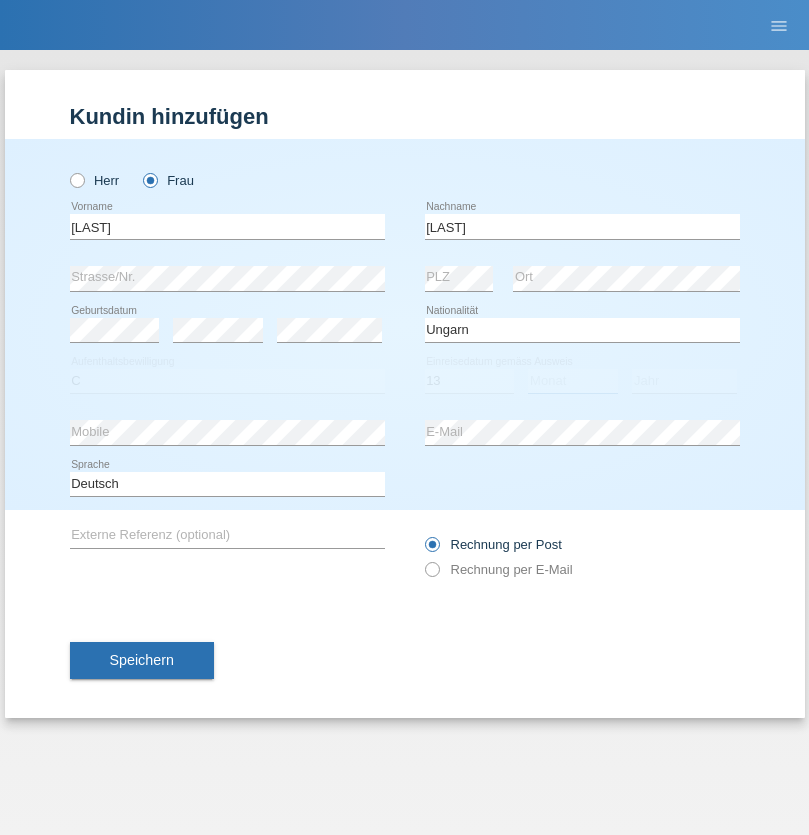 select on "12" 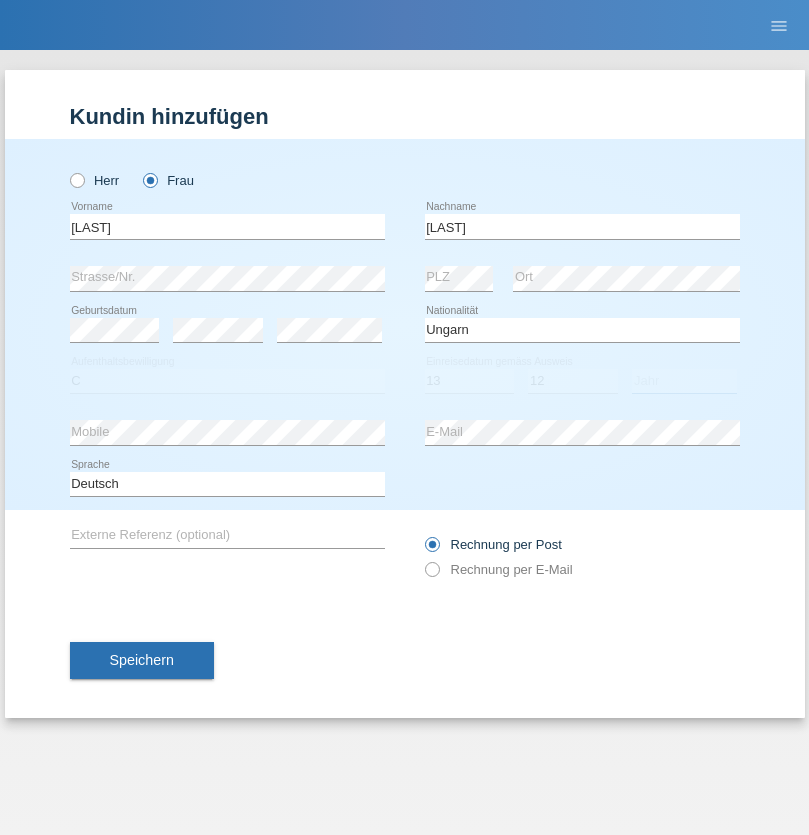 select on "2021" 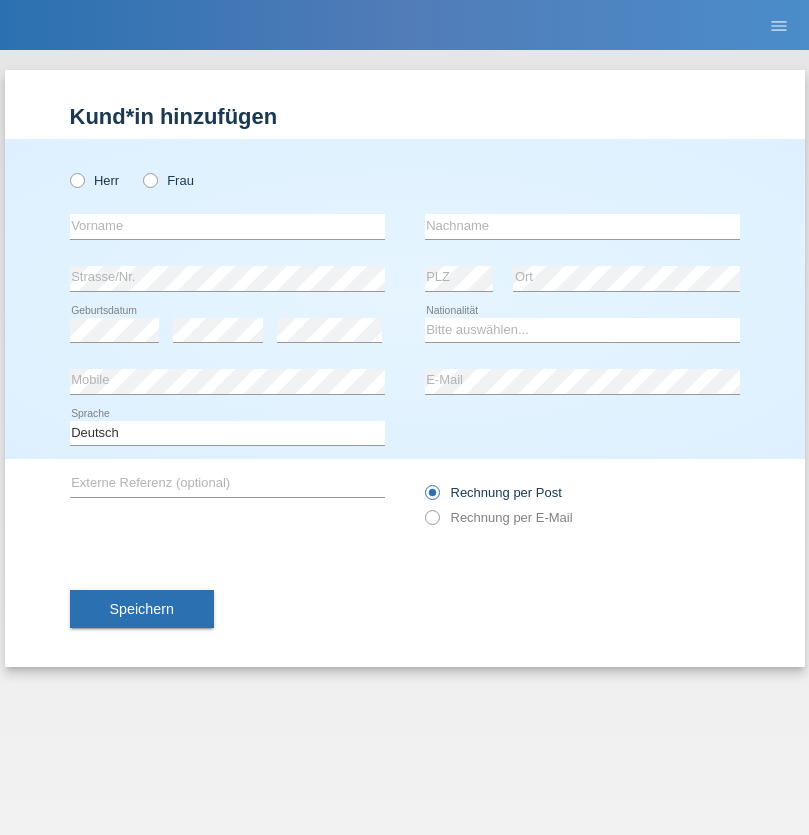 scroll, scrollTop: 0, scrollLeft: 0, axis: both 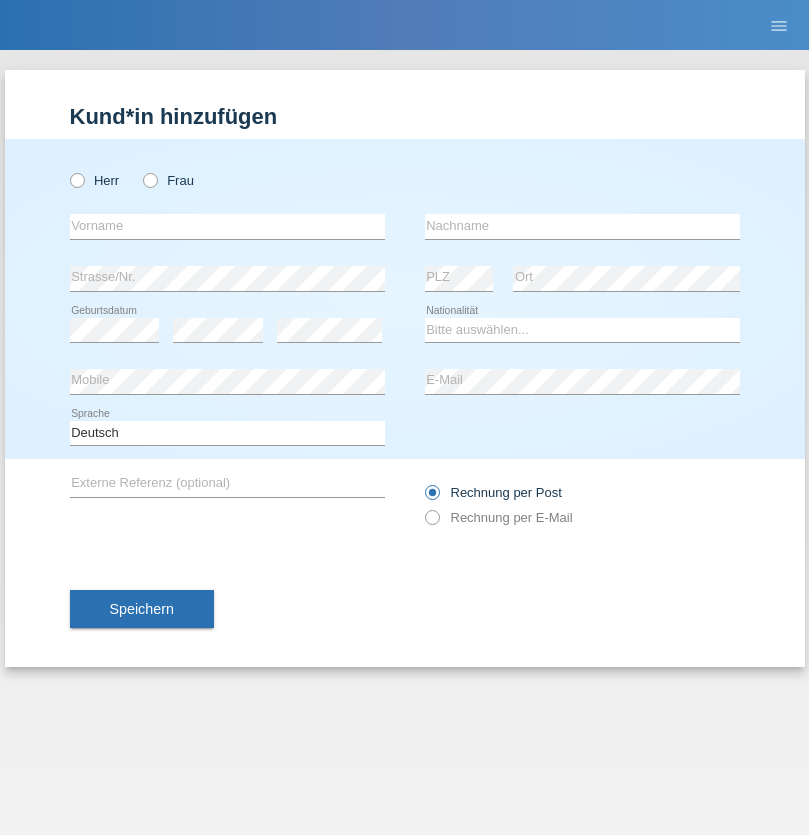radio on "true" 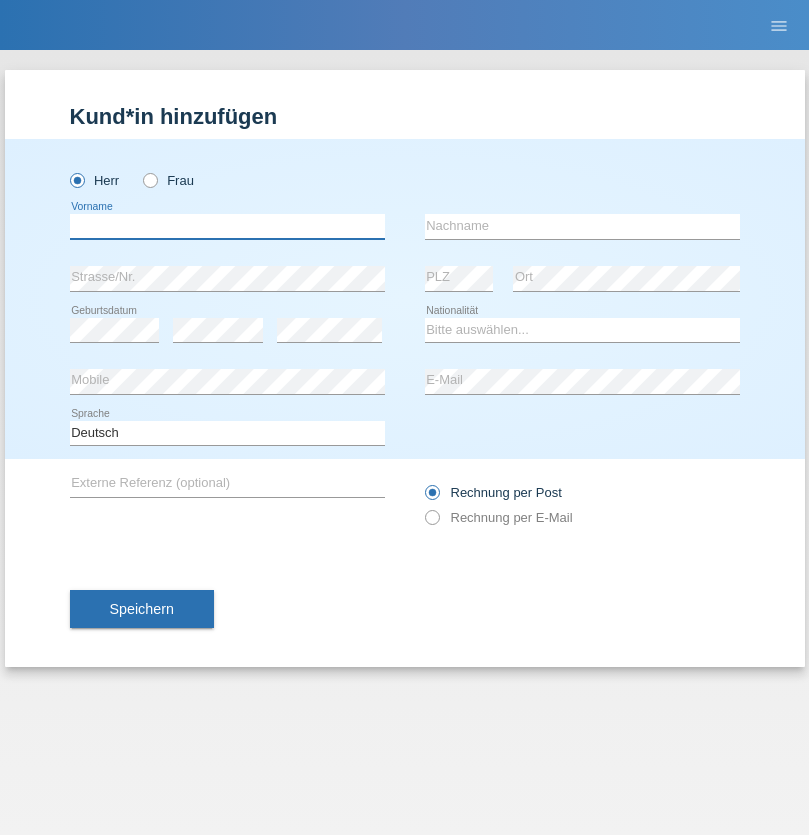 click at bounding box center [227, 226] 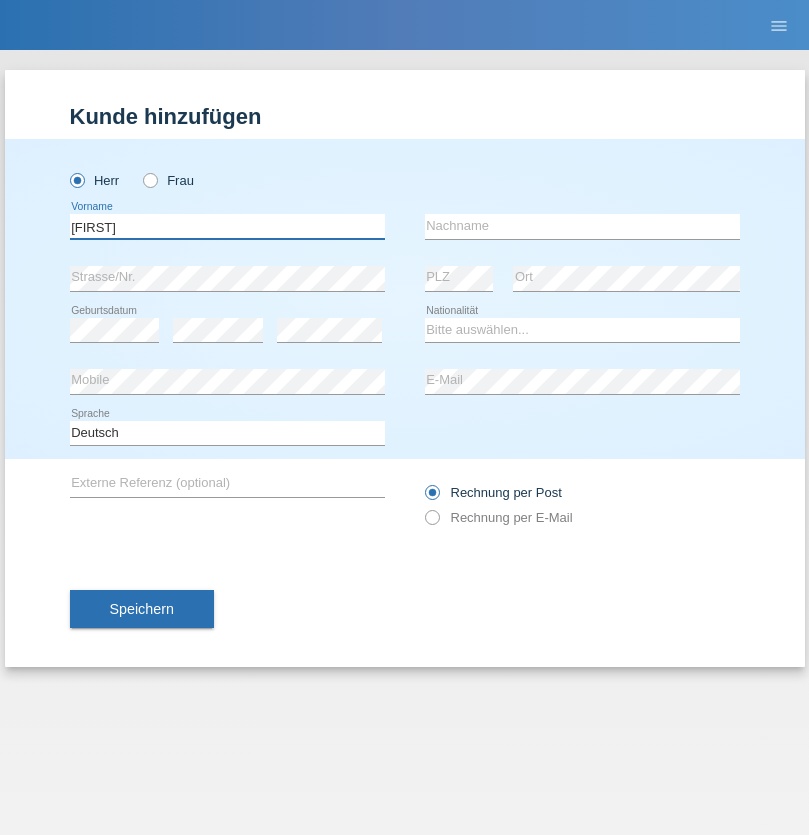 type on "Guilherme" 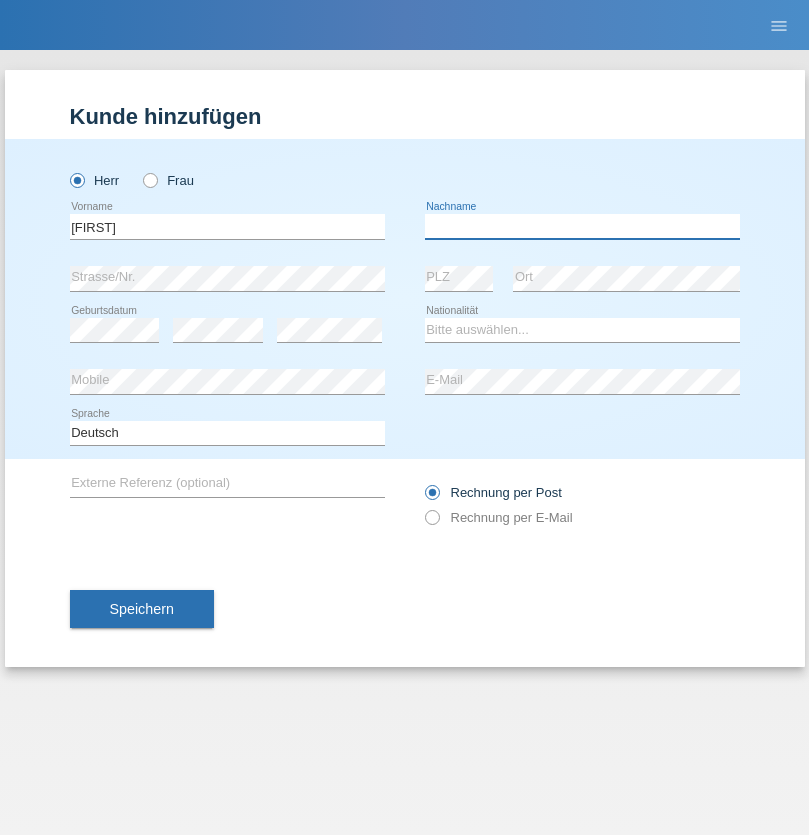click at bounding box center (582, 226) 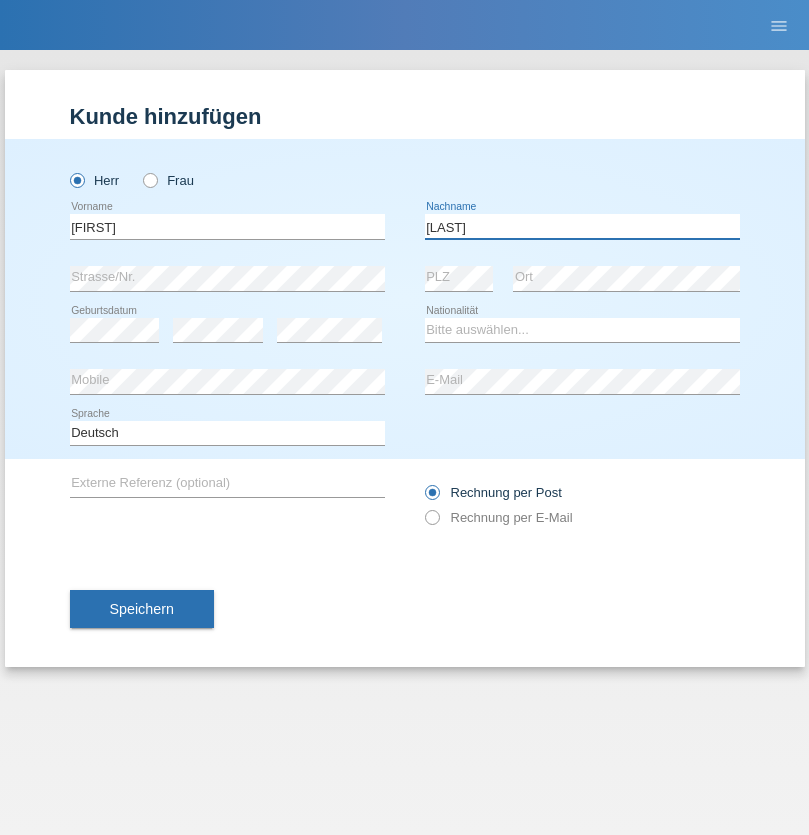 type on "Ferreira" 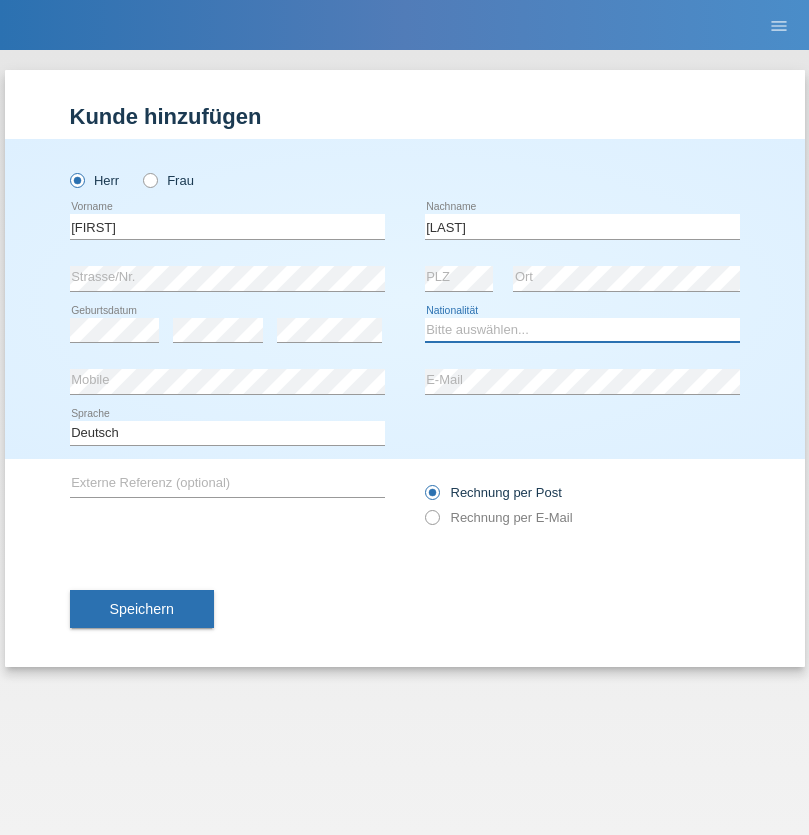 select on "PT" 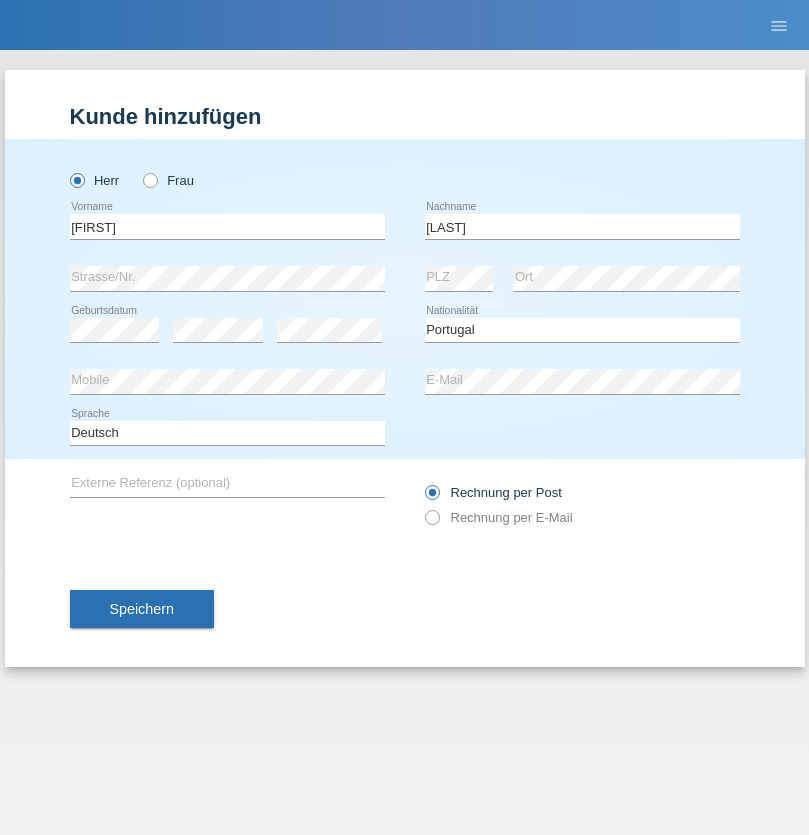 select on "C" 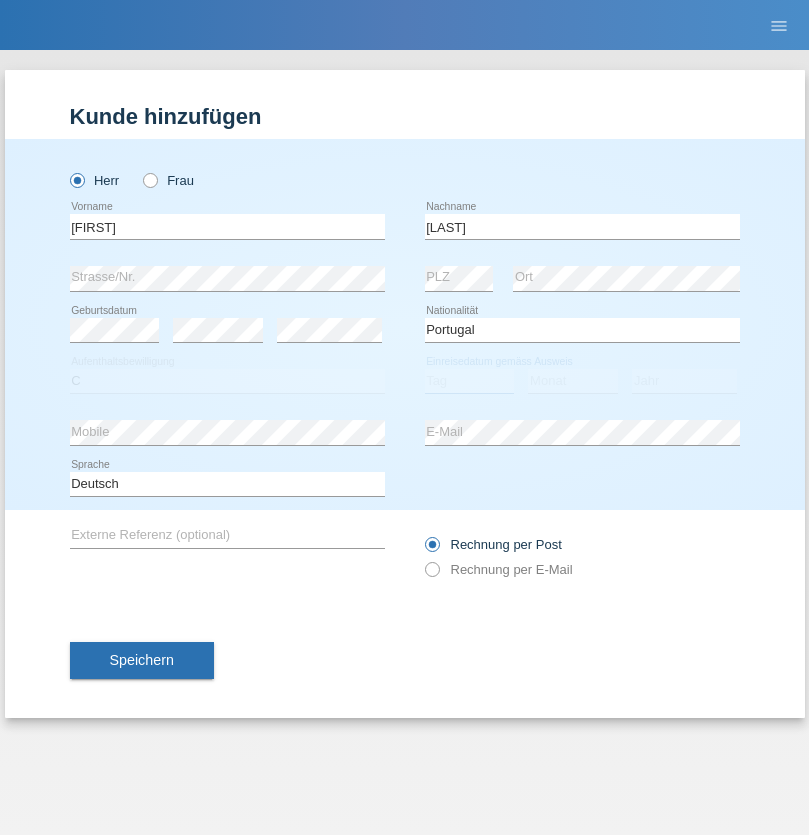 select on "04" 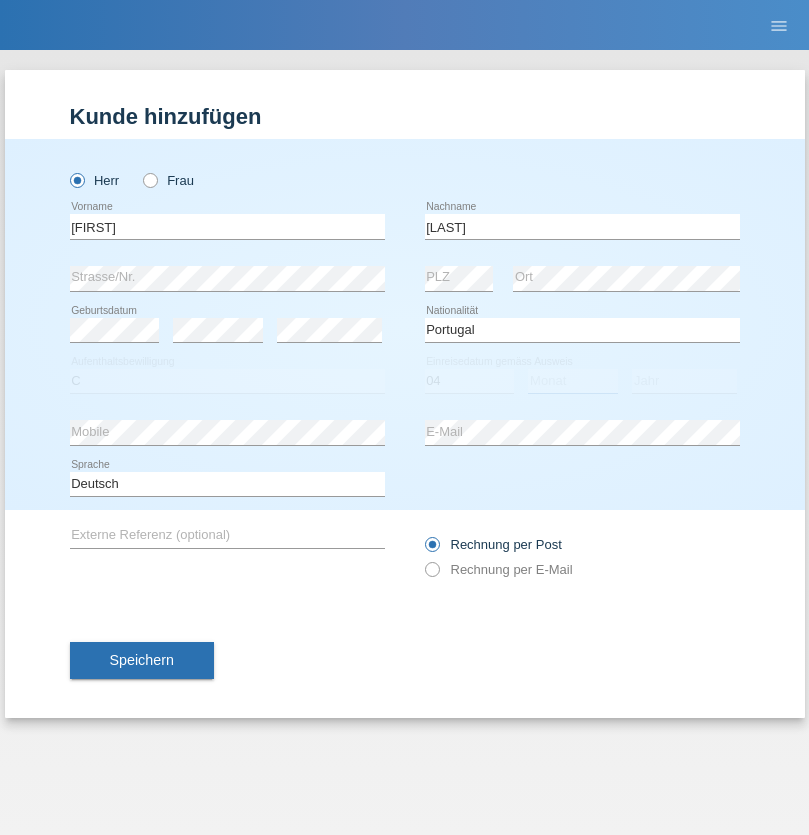 select on "09" 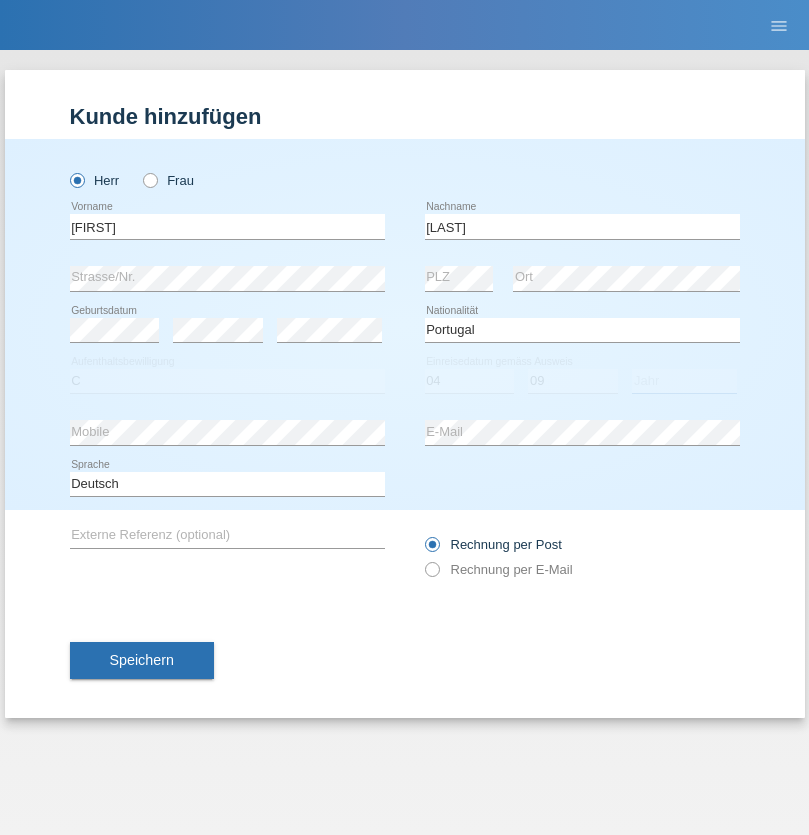 select on "2021" 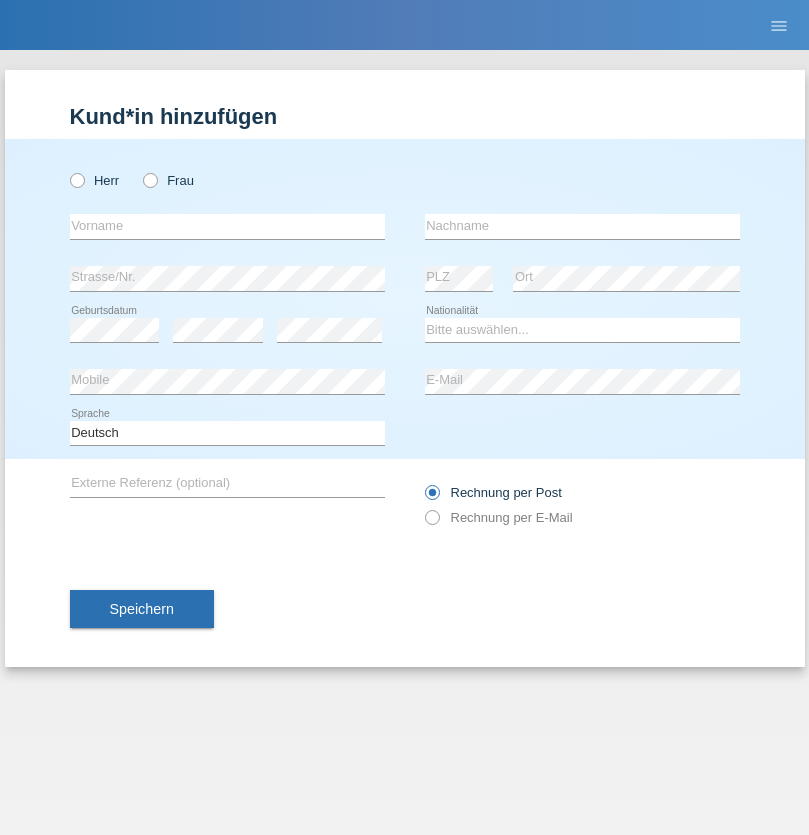 scroll, scrollTop: 0, scrollLeft: 0, axis: both 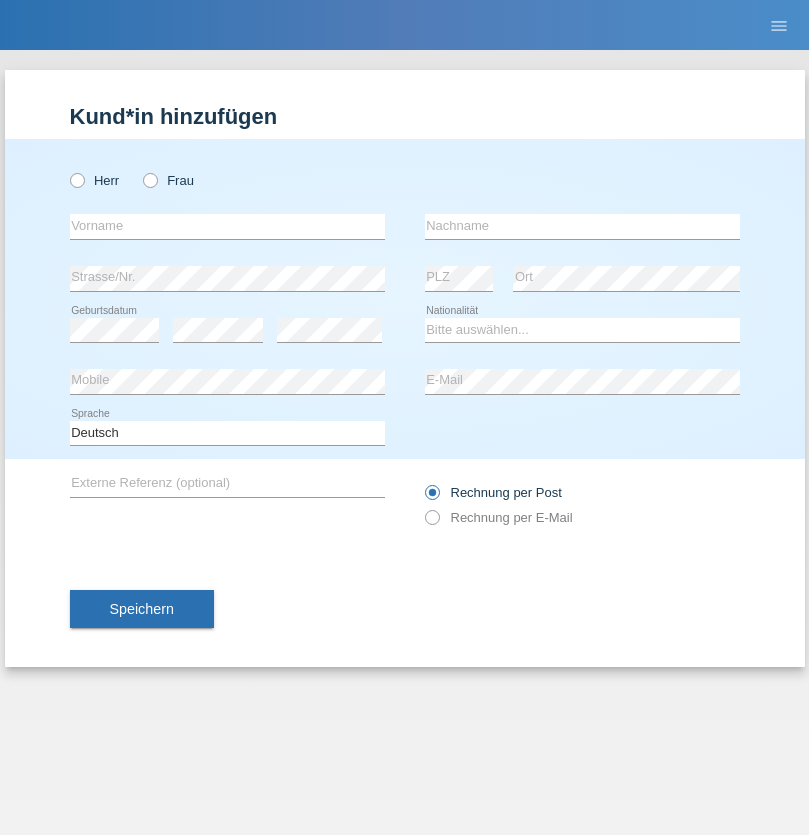 radio on "true" 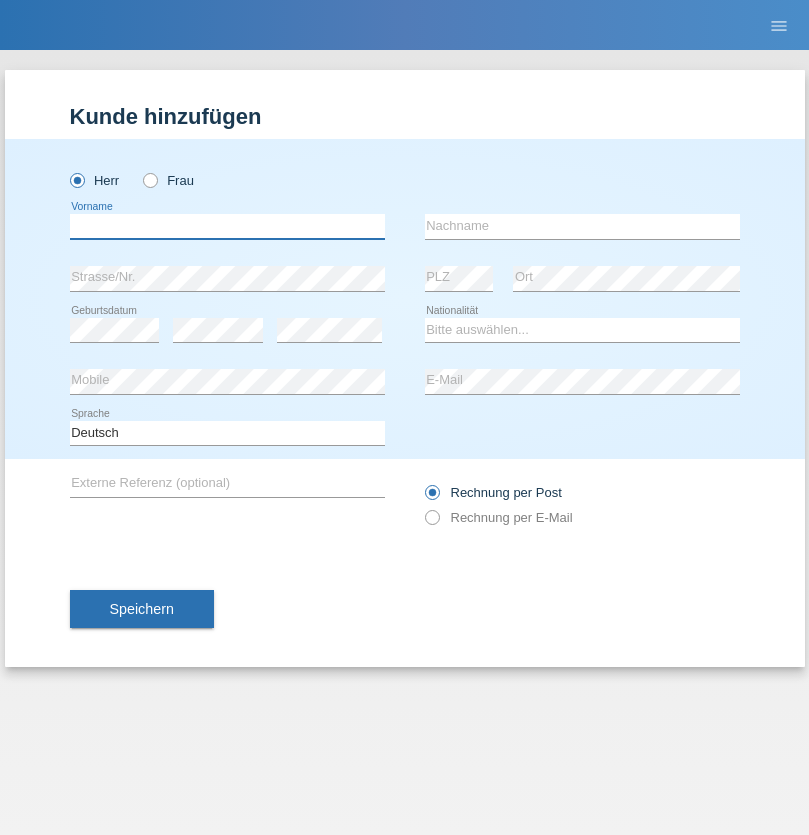 click at bounding box center (227, 226) 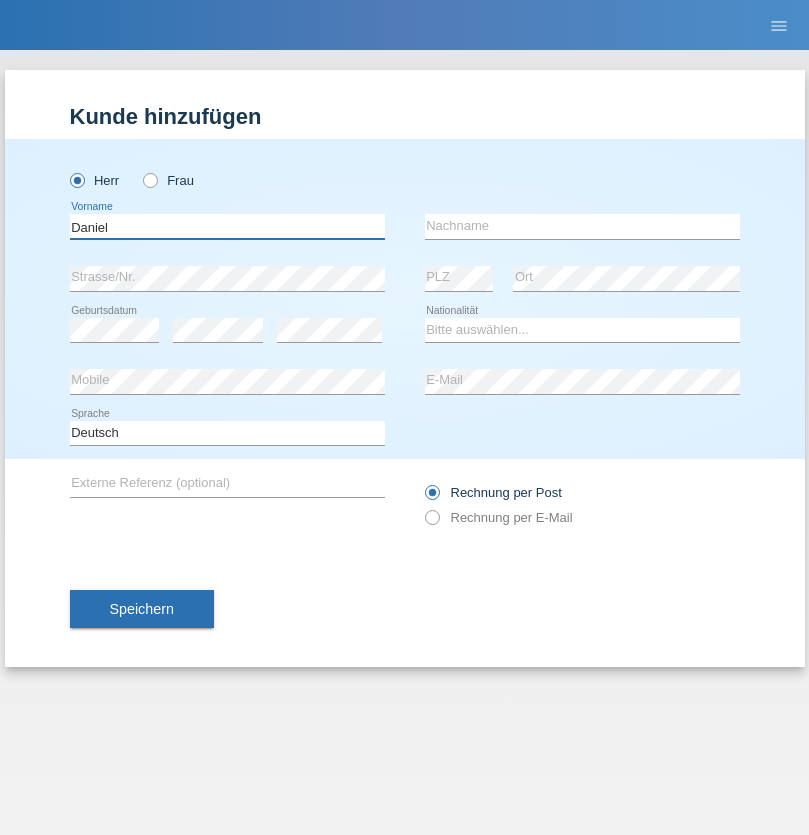 type on "Daniel" 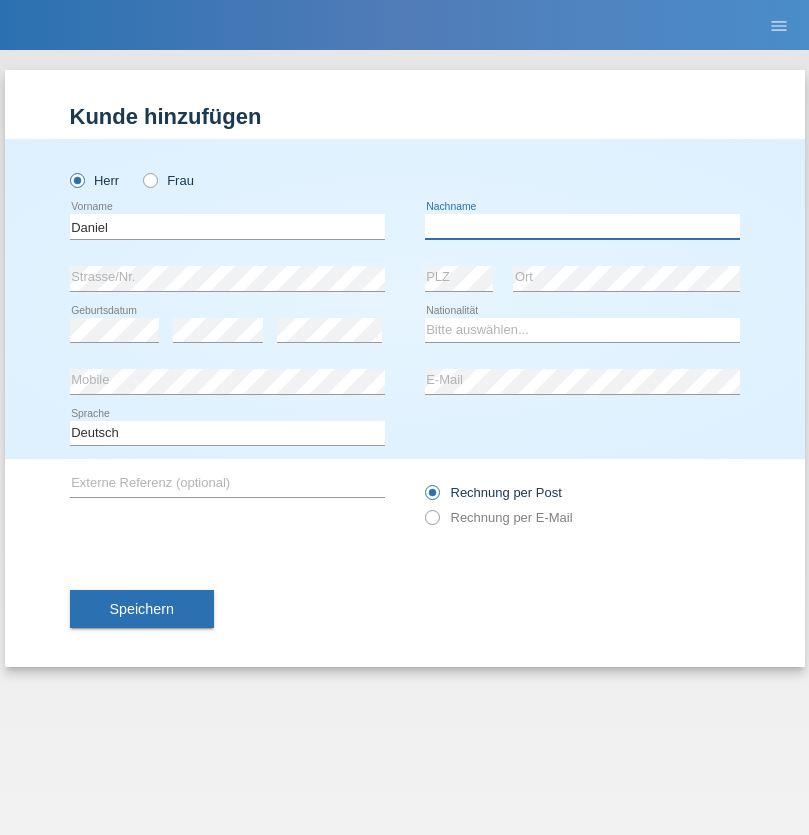 click at bounding box center (582, 226) 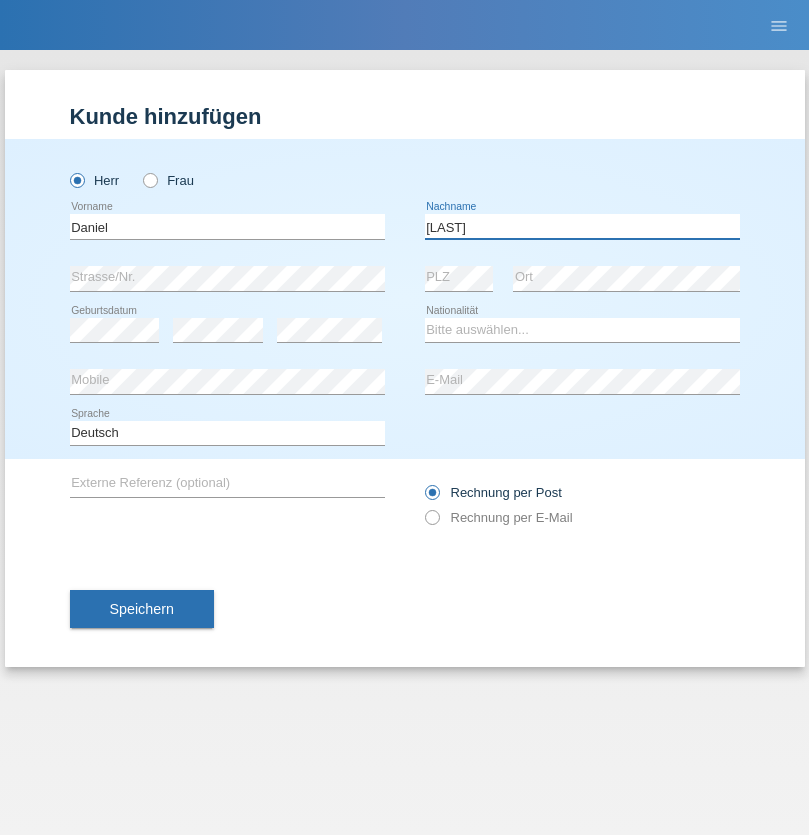 type on "[LAST]" 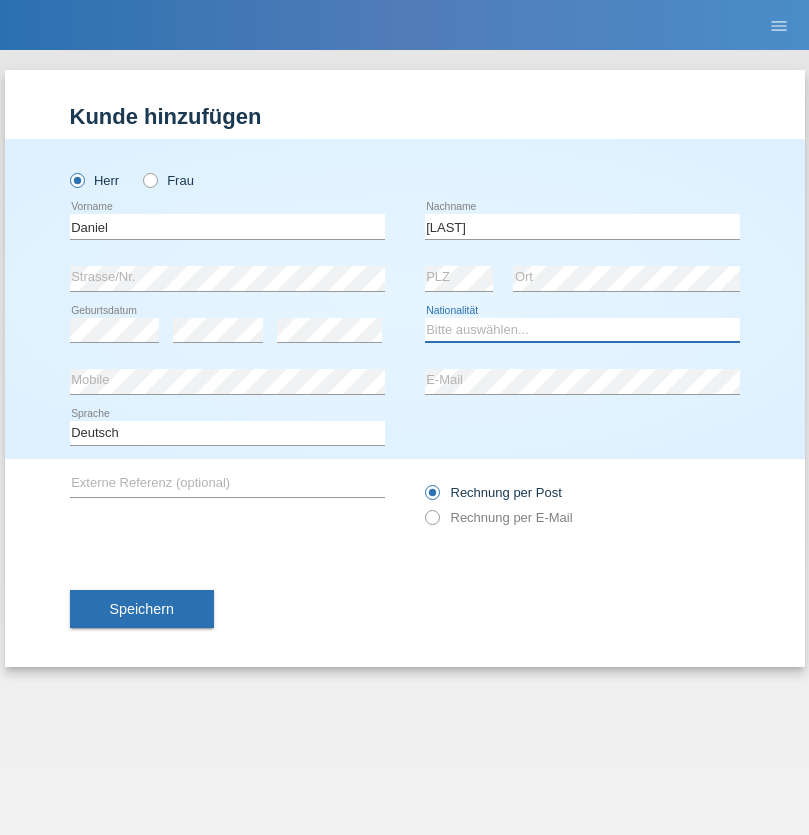 select on "CH" 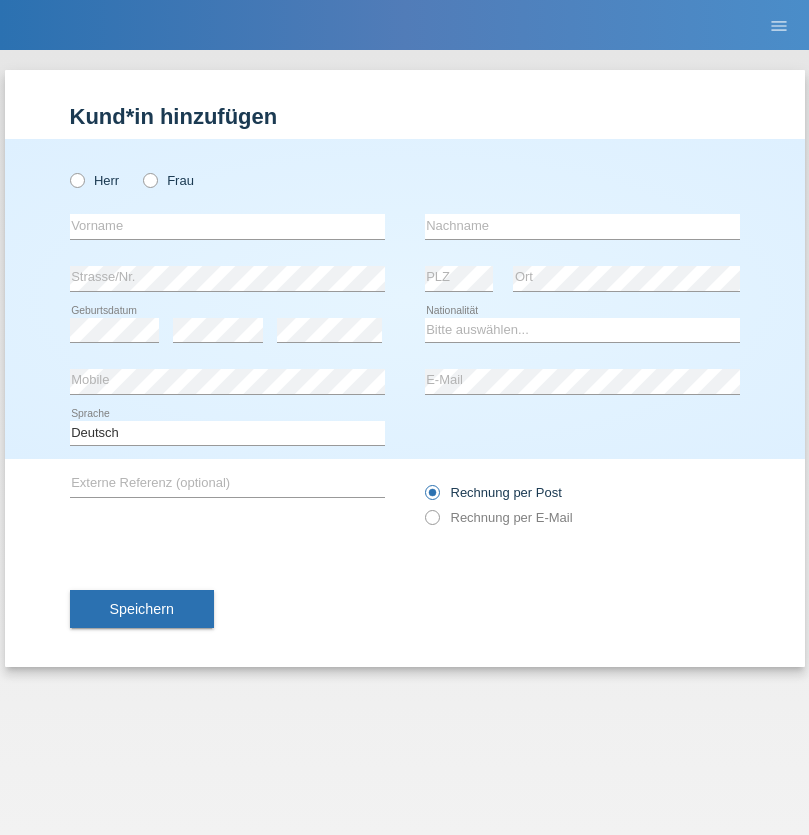 scroll, scrollTop: 0, scrollLeft: 0, axis: both 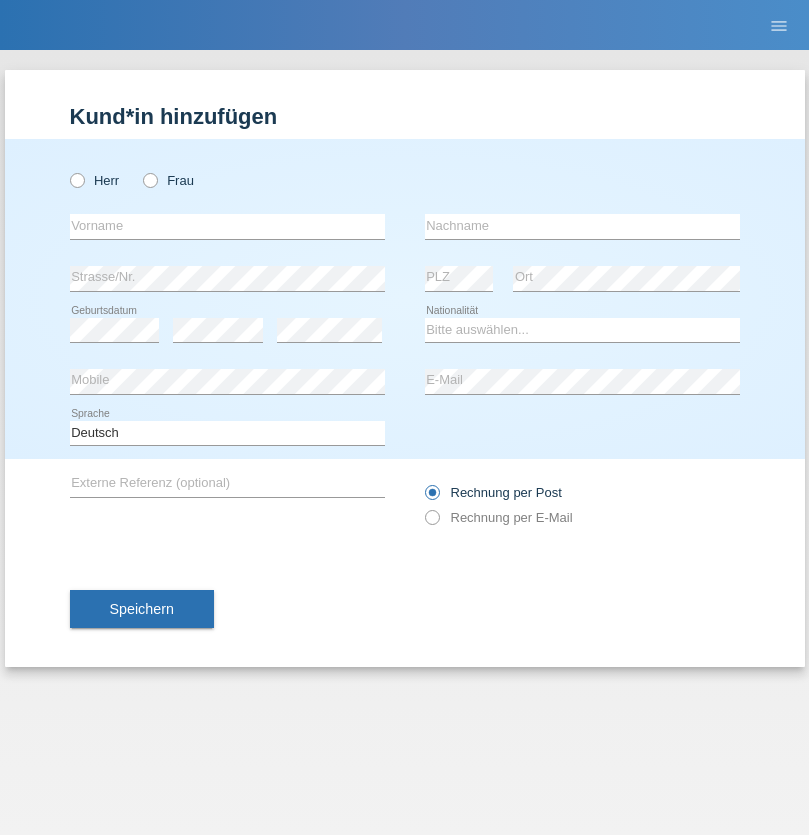radio on "true" 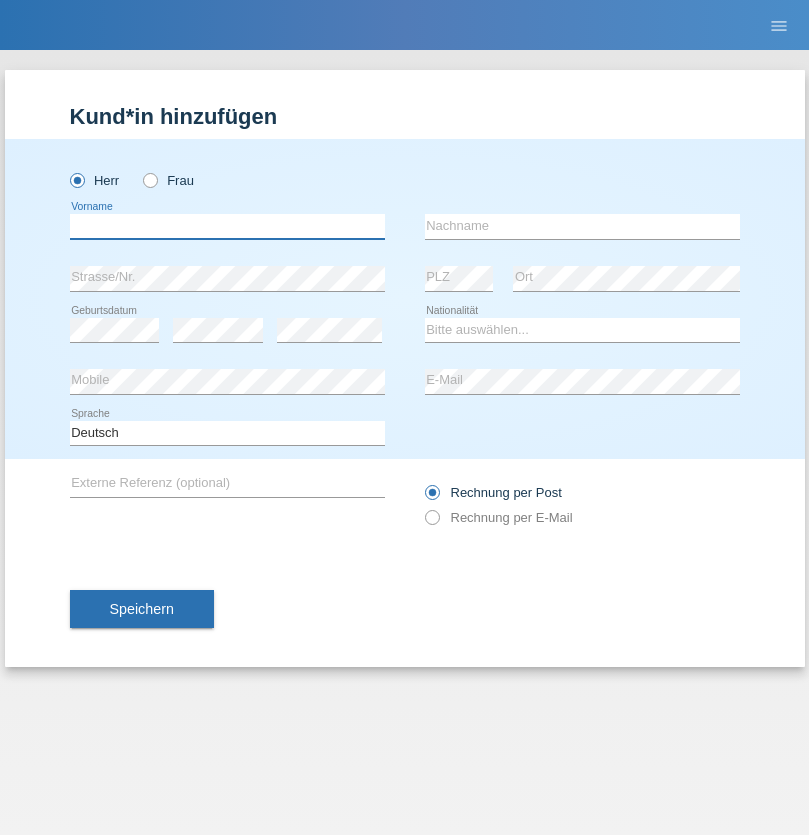click at bounding box center [227, 226] 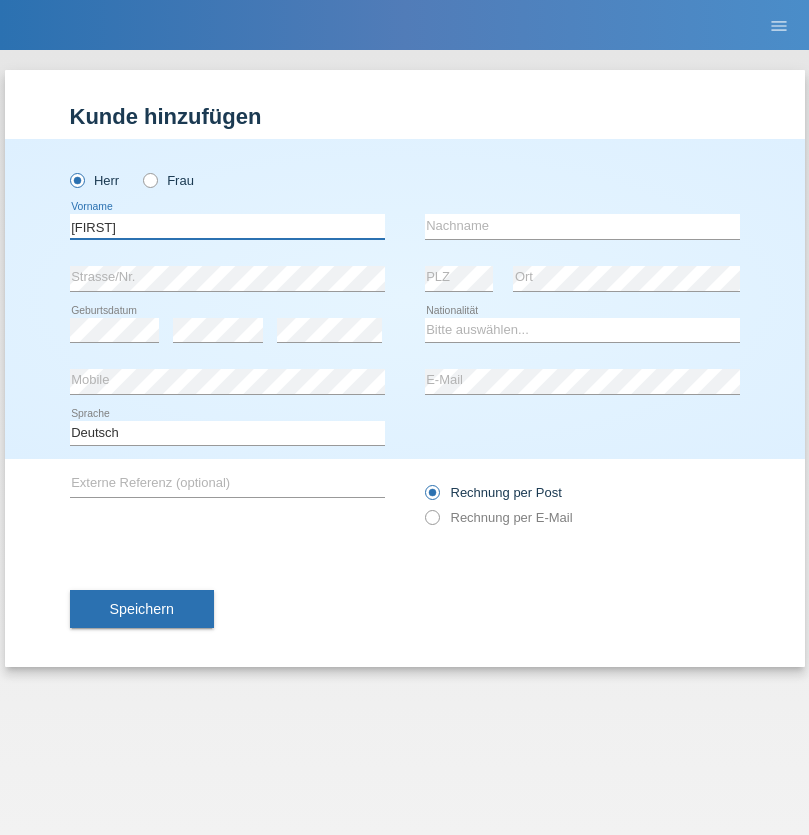 type on "Vincenzo" 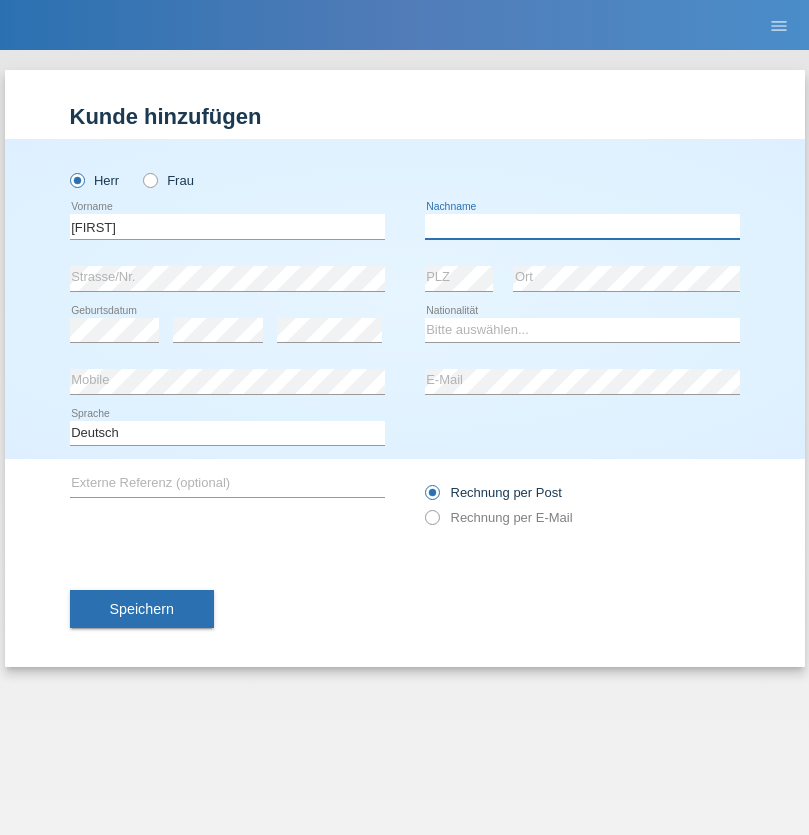 click at bounding box center [582, 226] 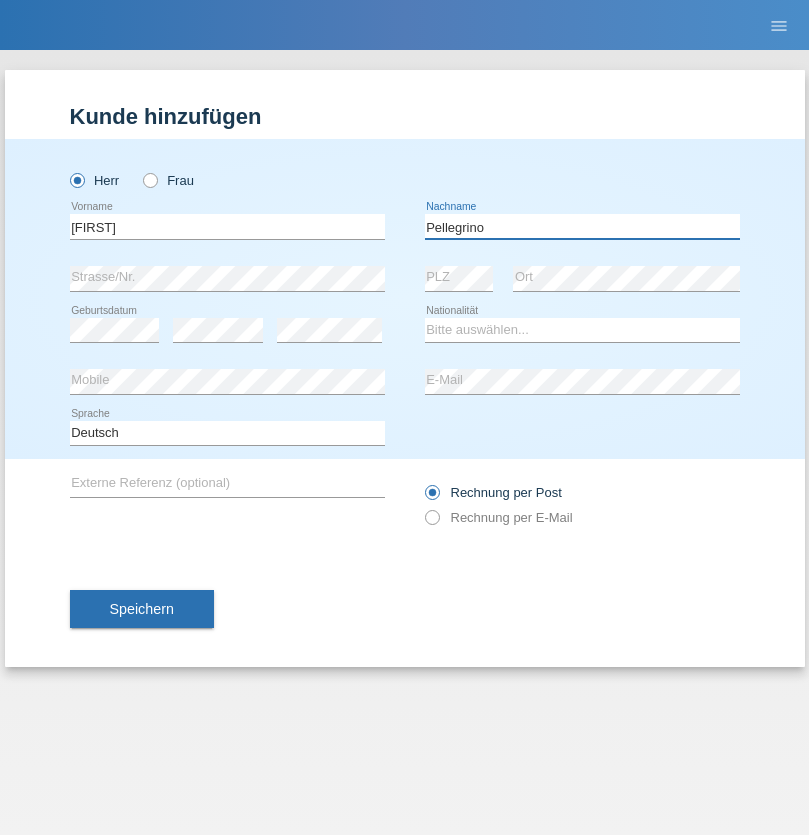 type on "Pellegrino" 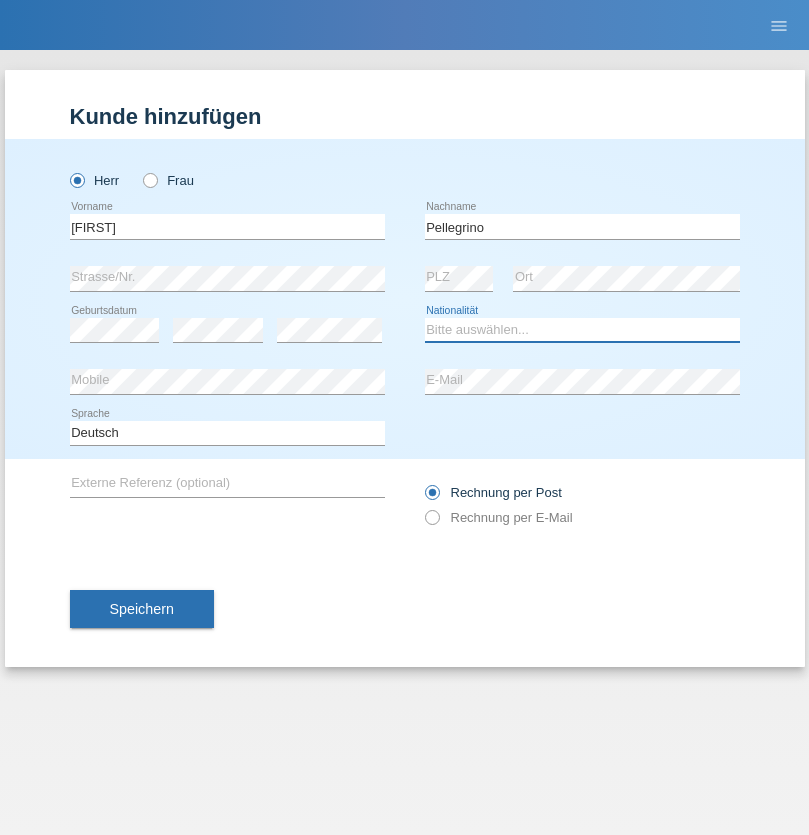 select on "IT" 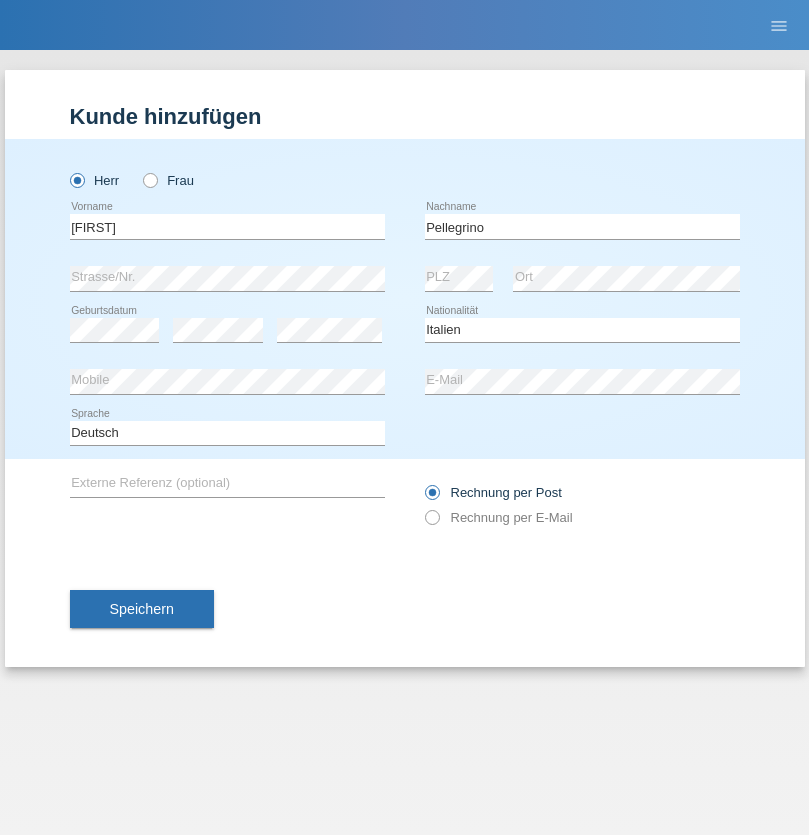 select on "C" 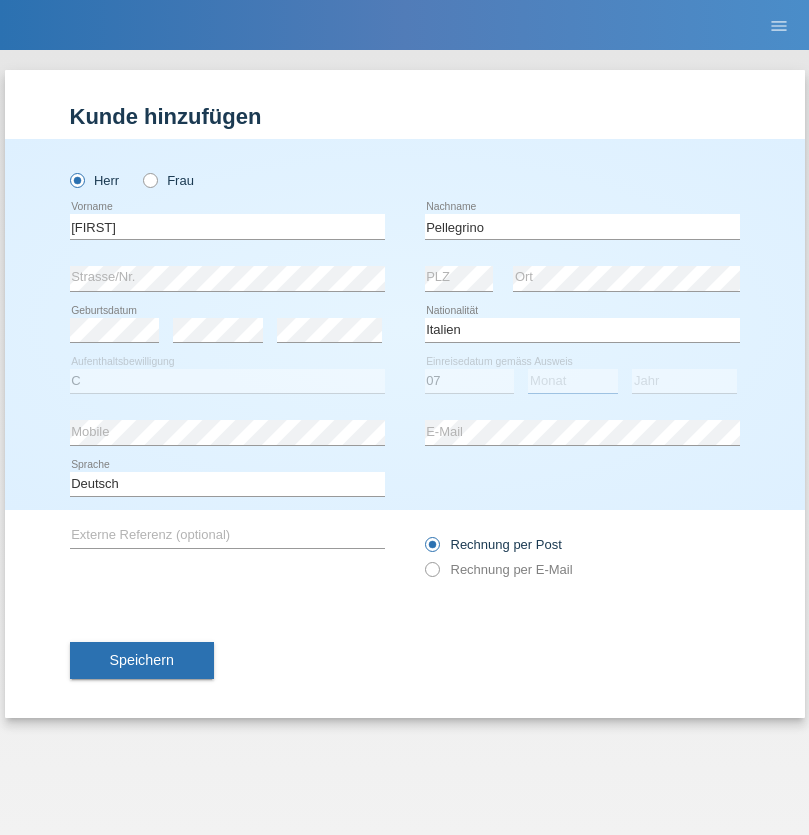 select on "07" 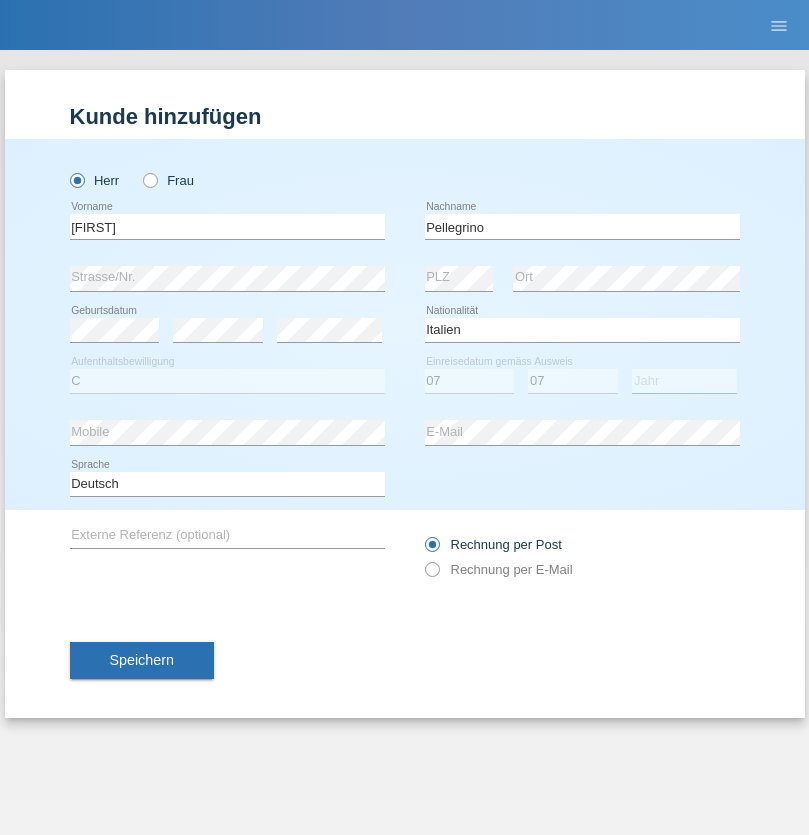 select on "2021" 